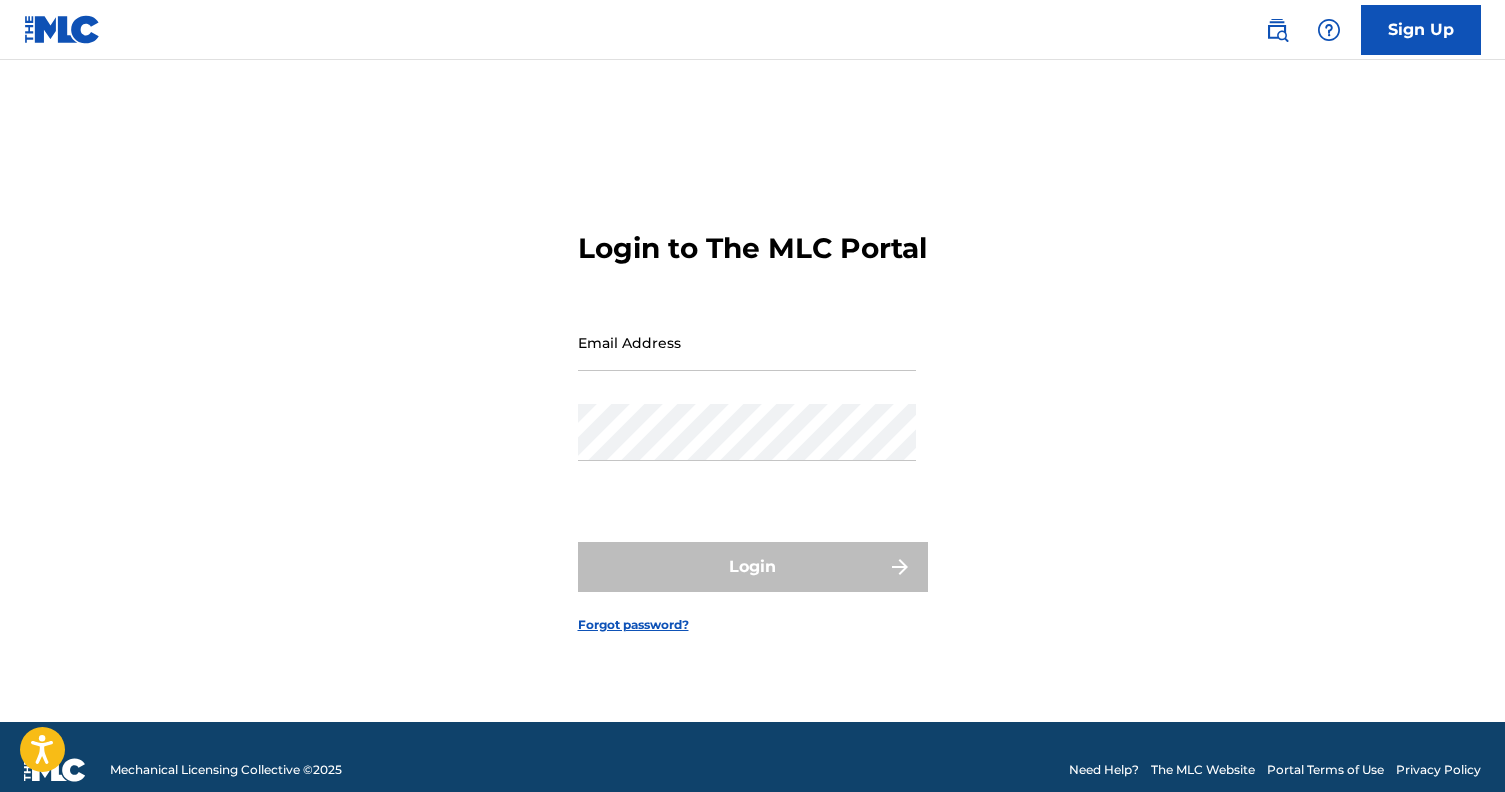 scroll, scrollTop: 0, scrollLeft: 0, axis: both 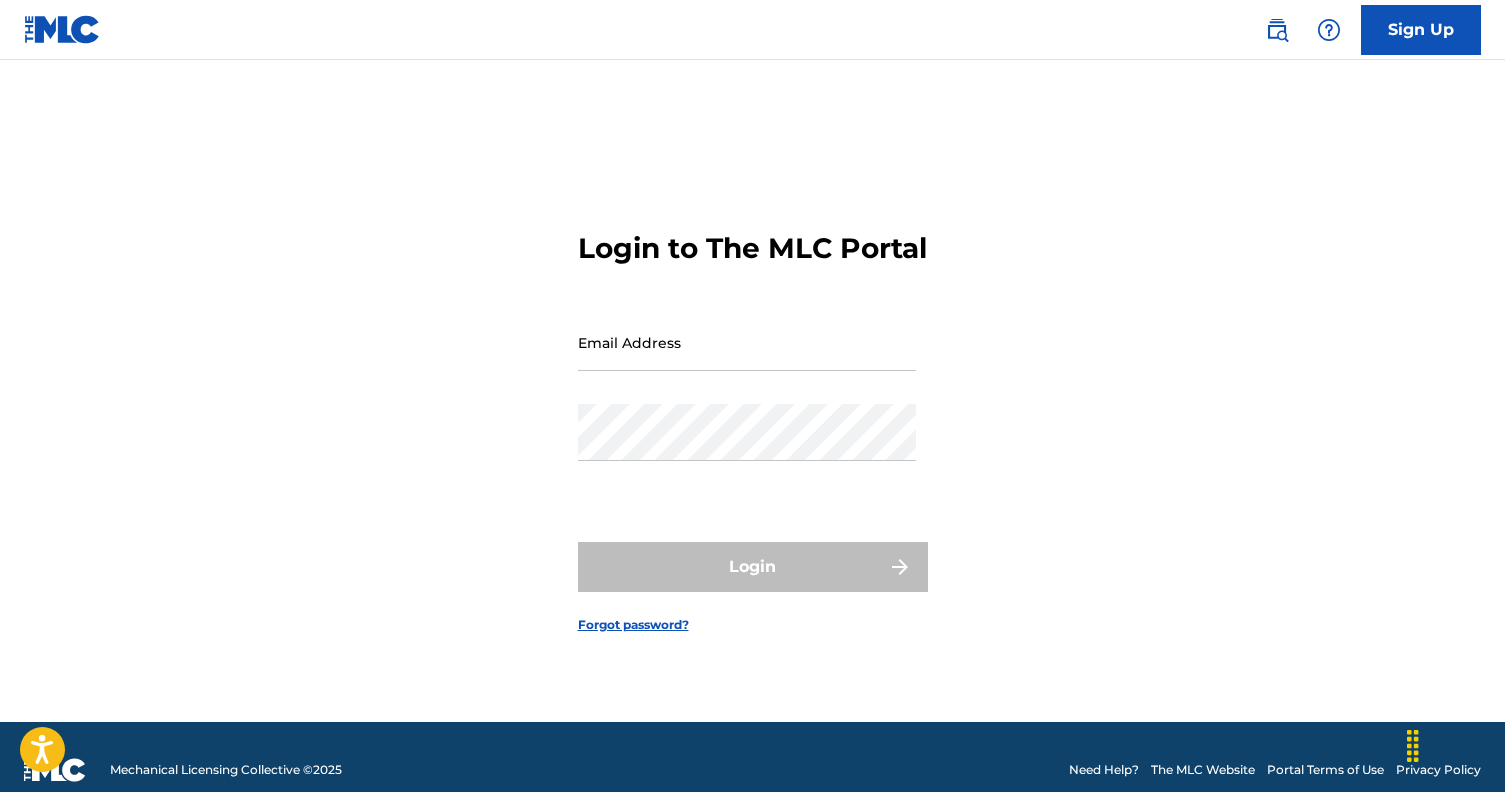 click on "Login to The MLC Portal Email Address Password Login Forgot password?" at bounding box center (753, 416) 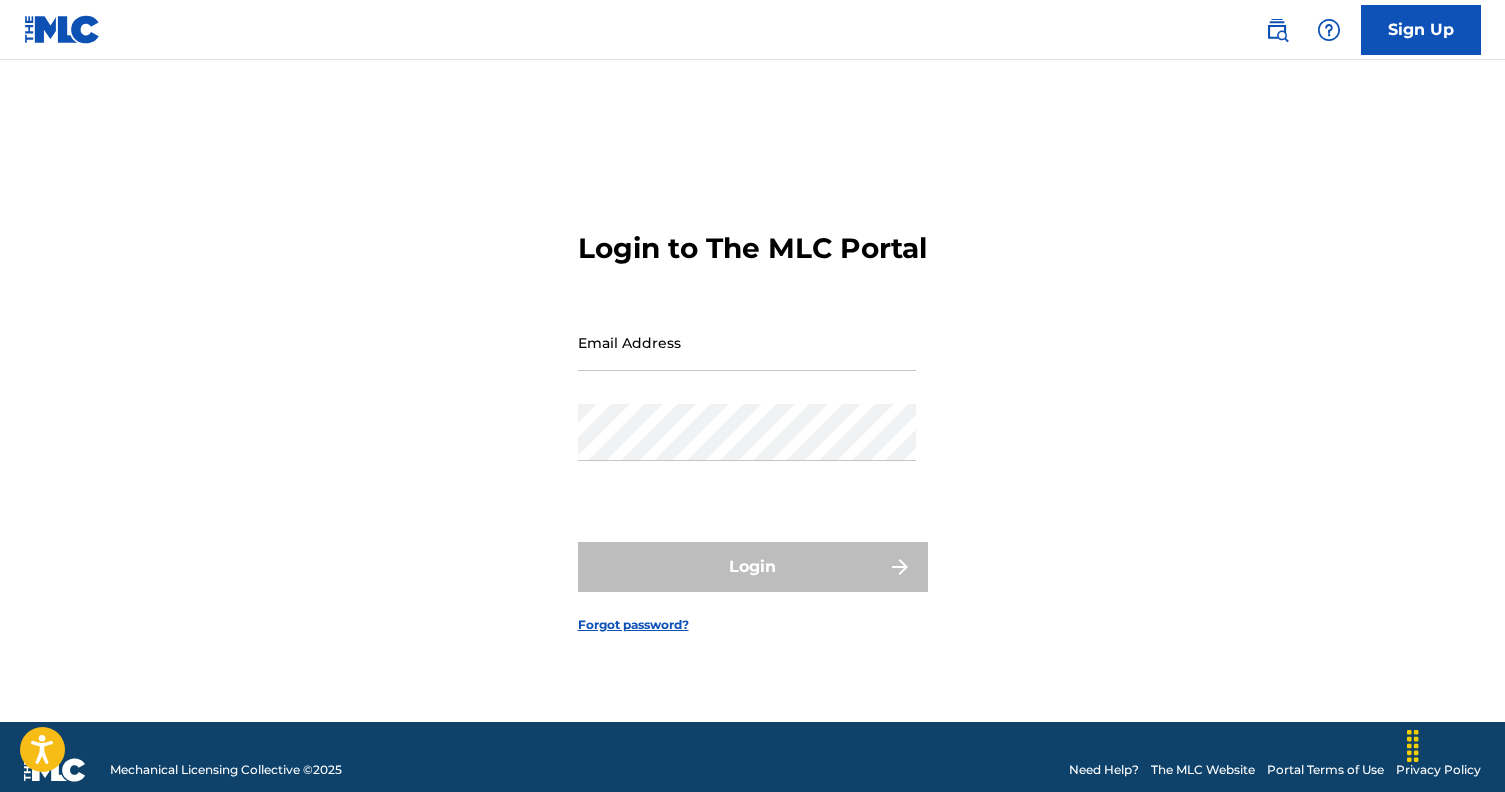 click on "Sign Up" at bounding box center [752, 30] 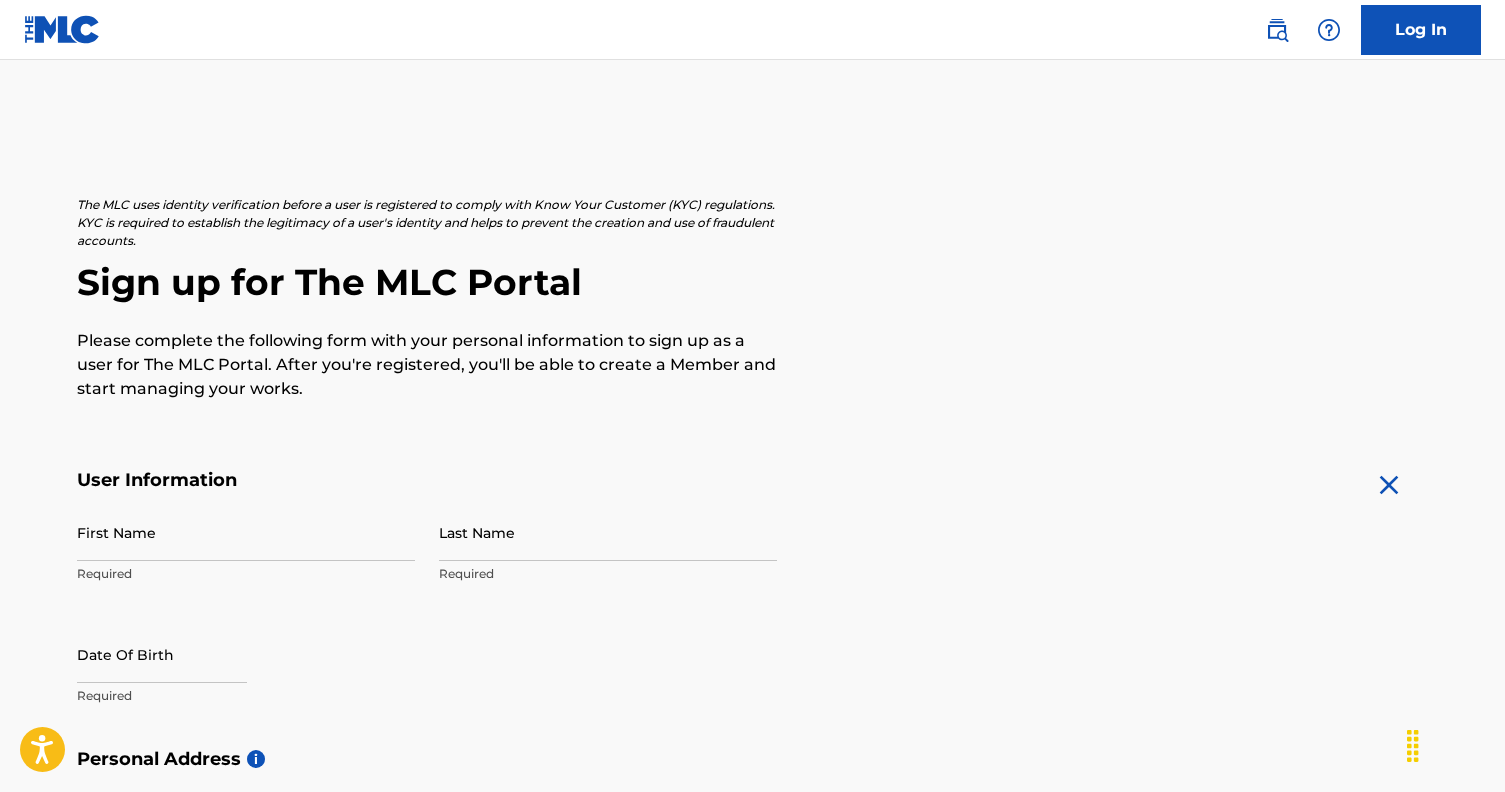 click on "First Name" at bounding box center [246, 532] 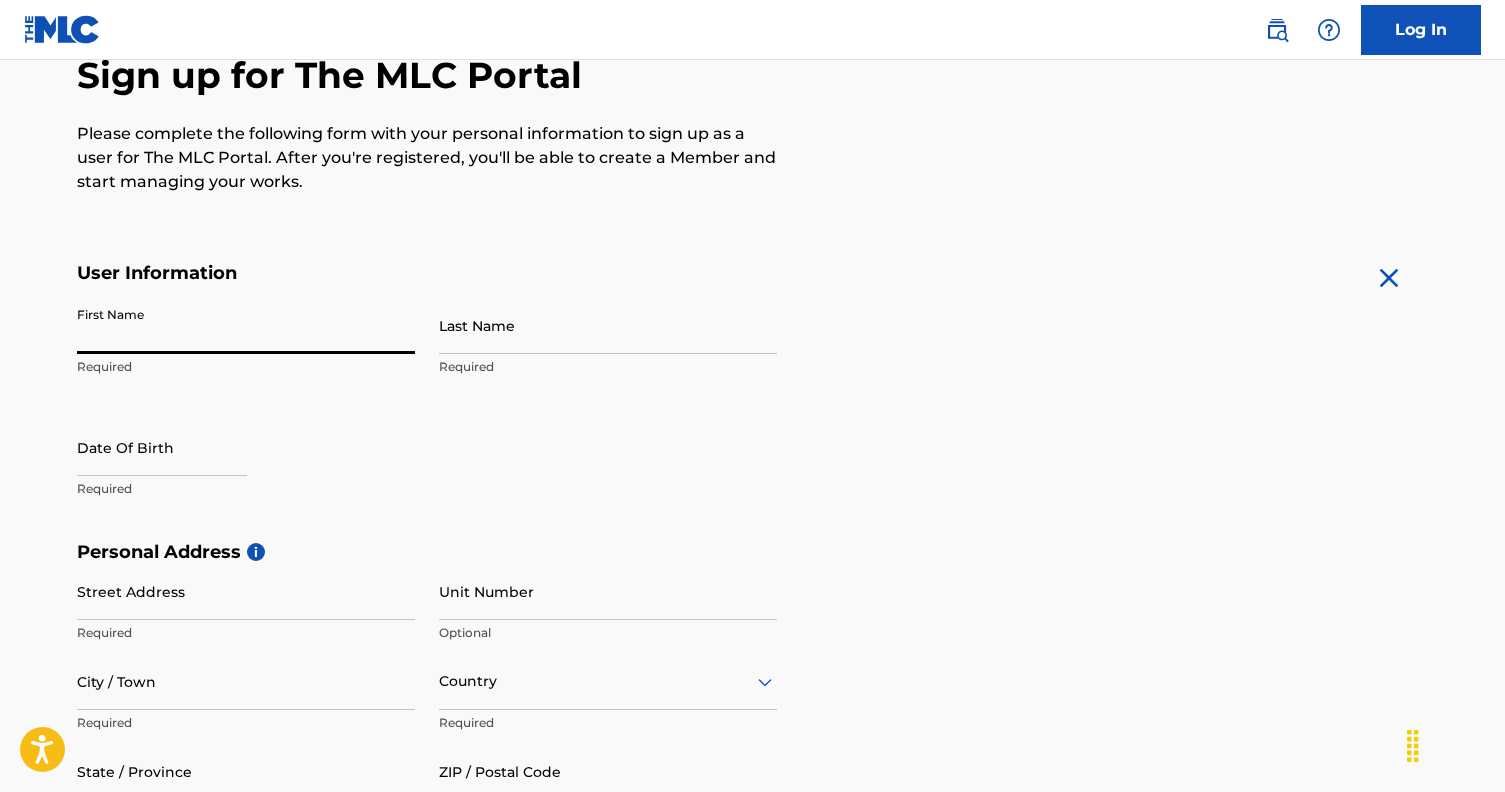 click on "First Name" at bounding box center (246, 325) 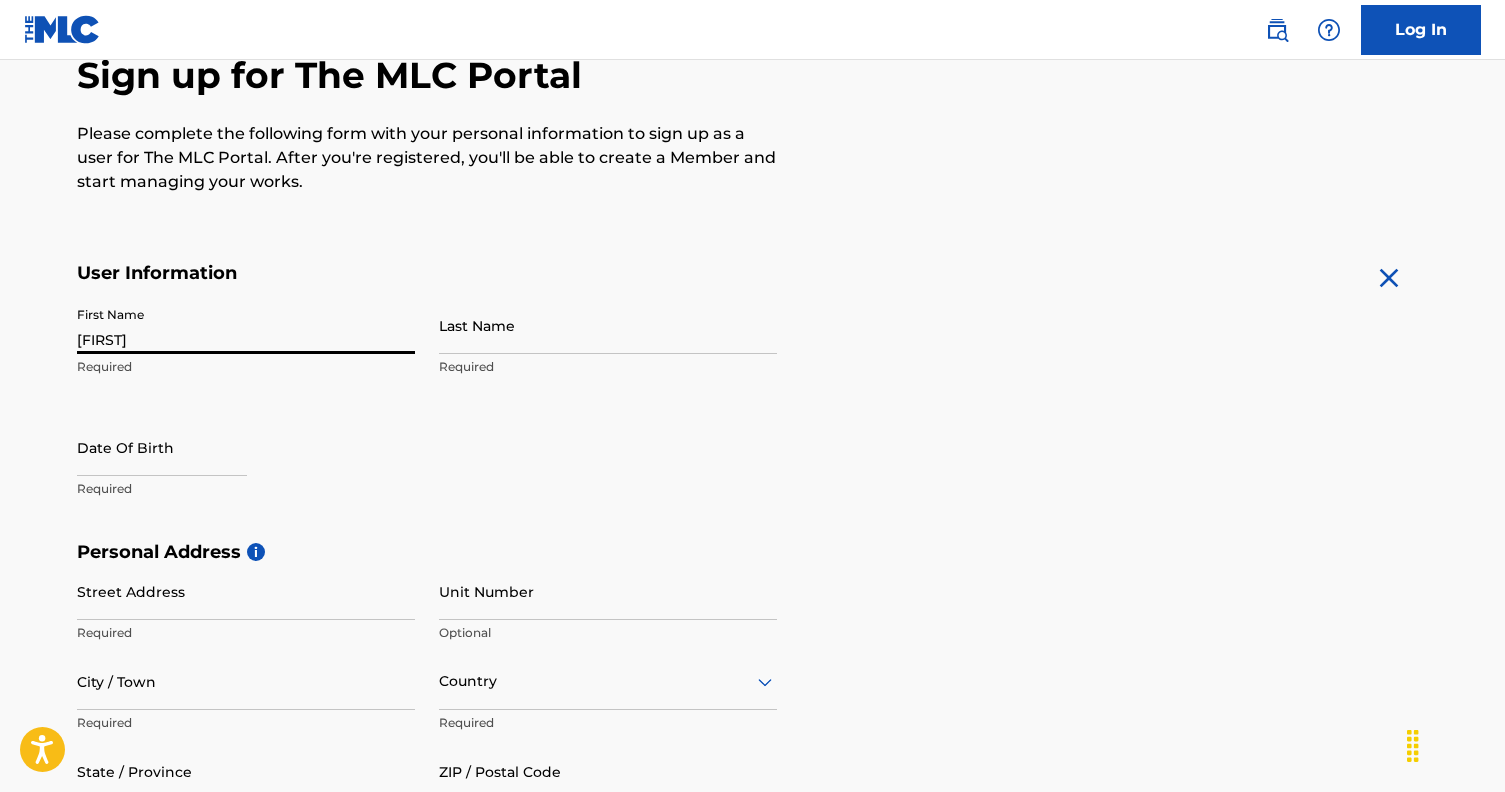 type on "[LAST]" 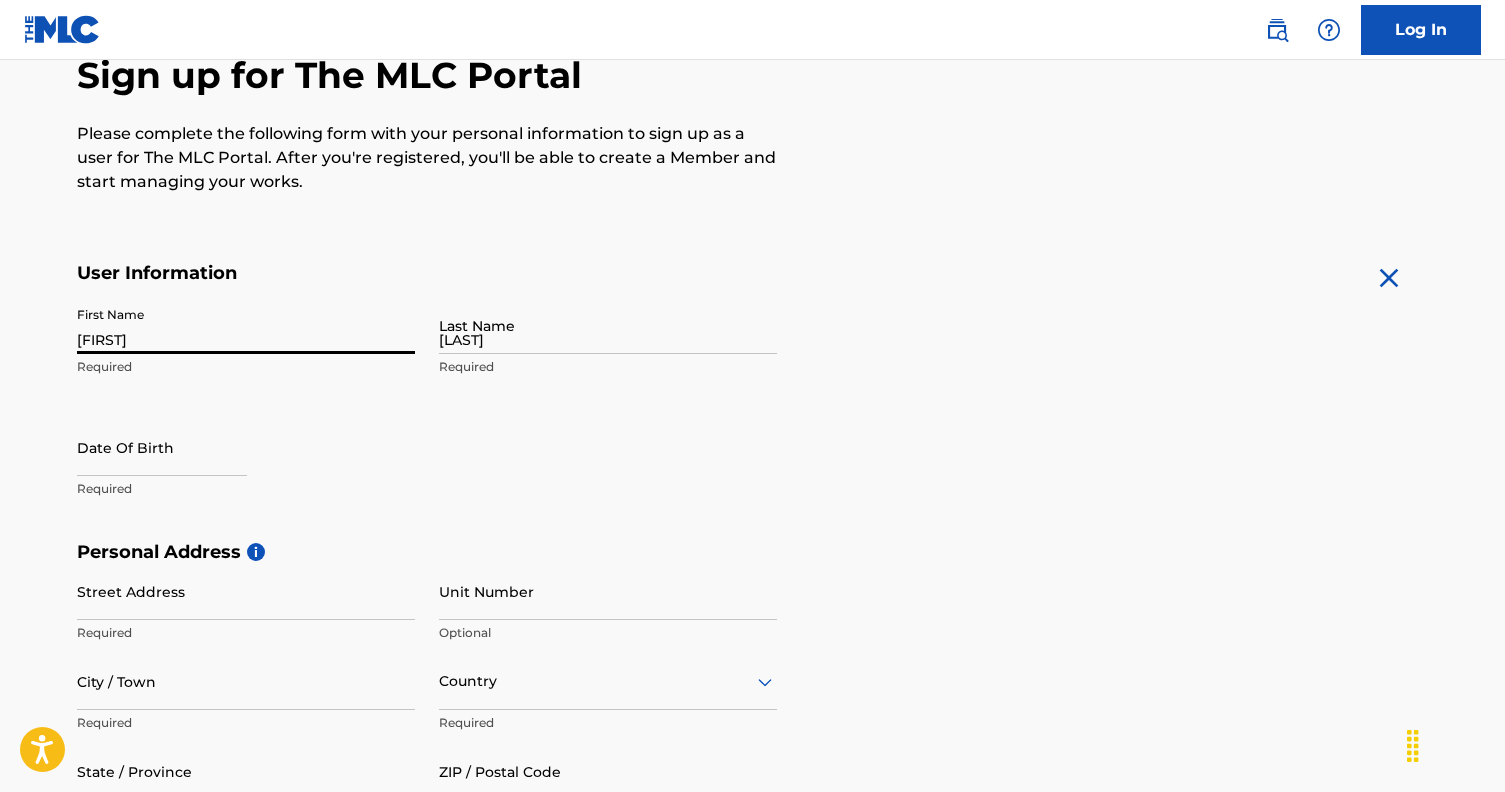 type on "[NUMBER] [STREET]" 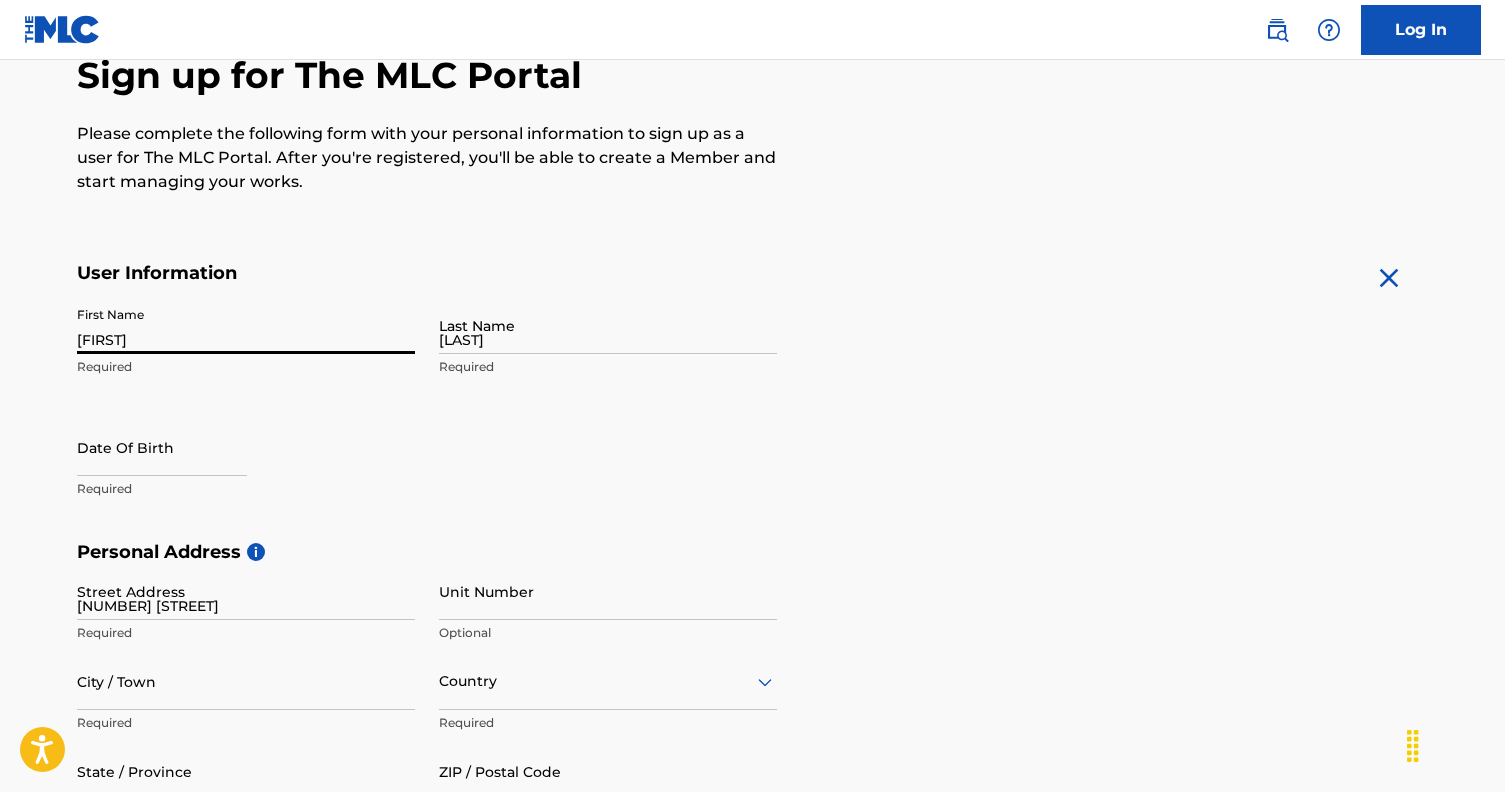 type on "[CITY]" 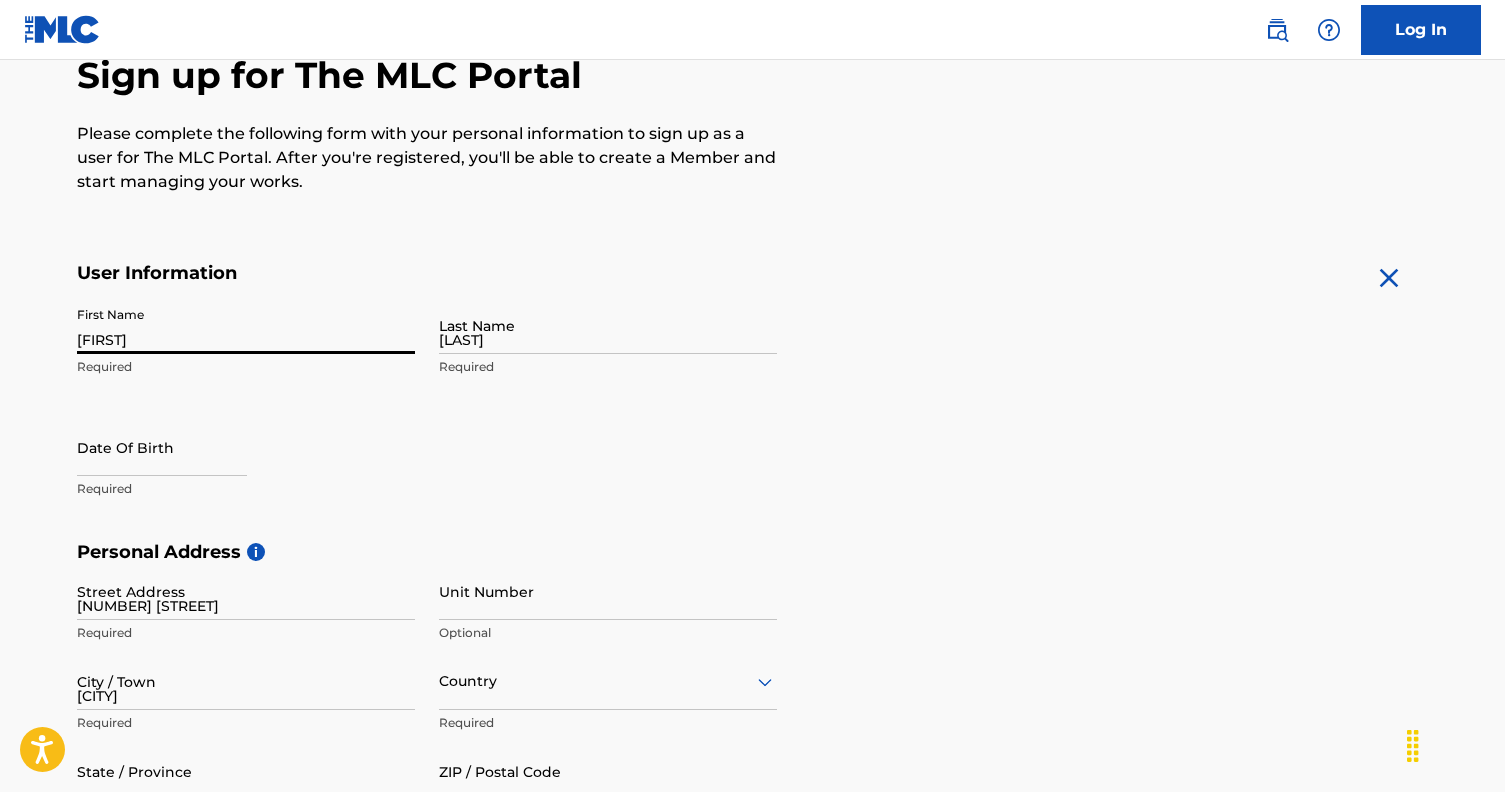 type on "United States" 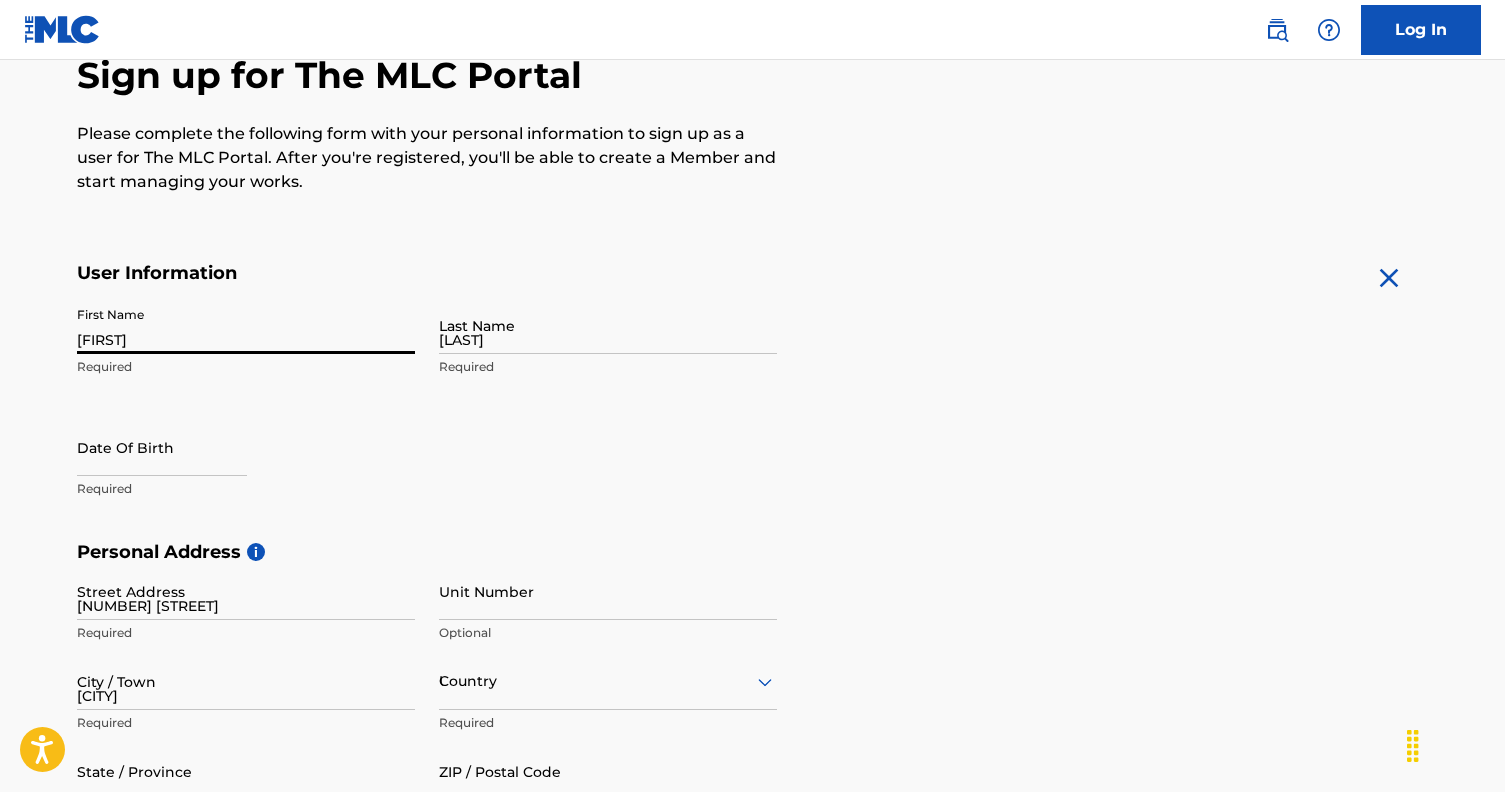type on "[STATE]" 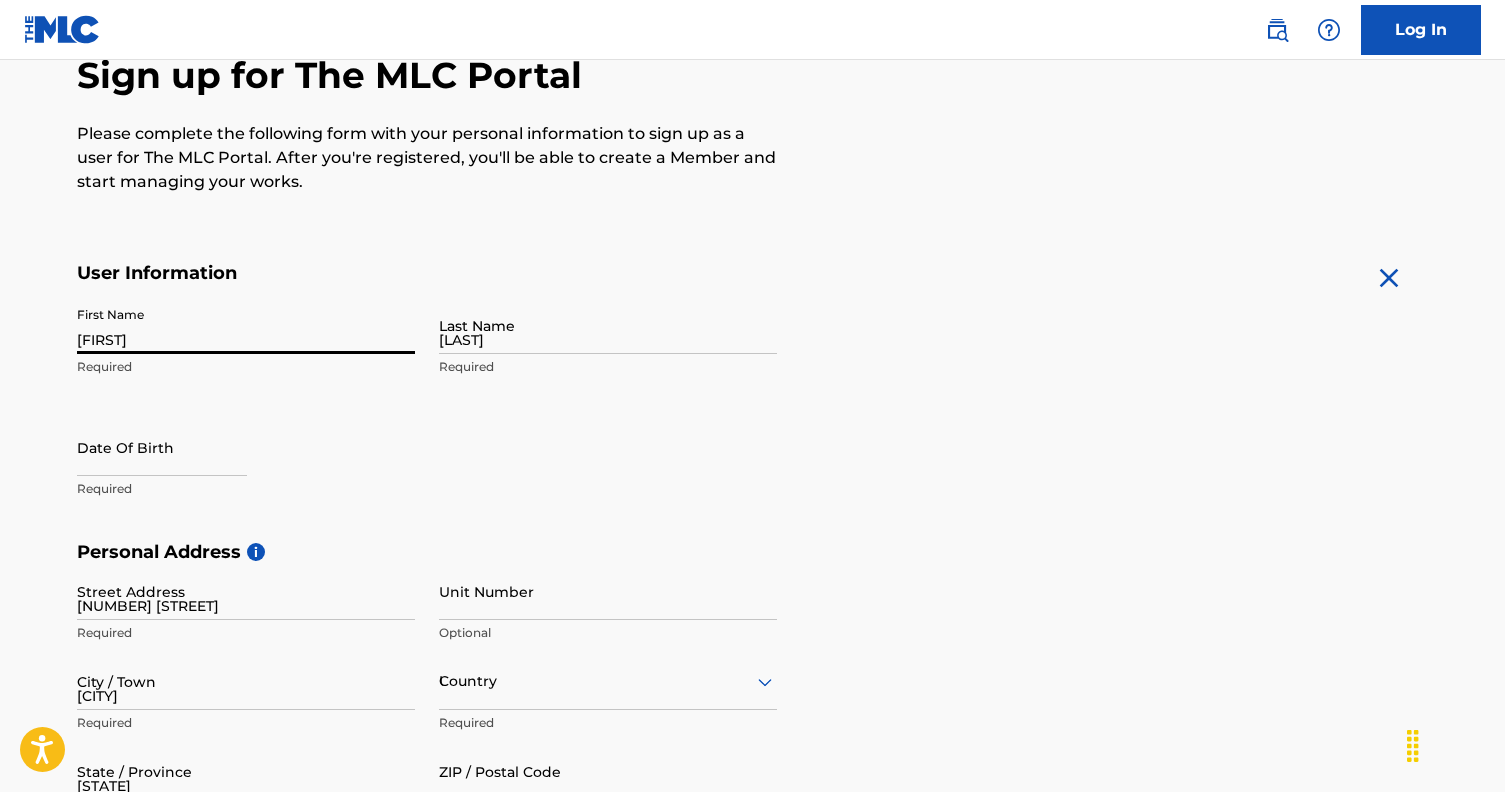 type on "[POSTAL_CODE]" 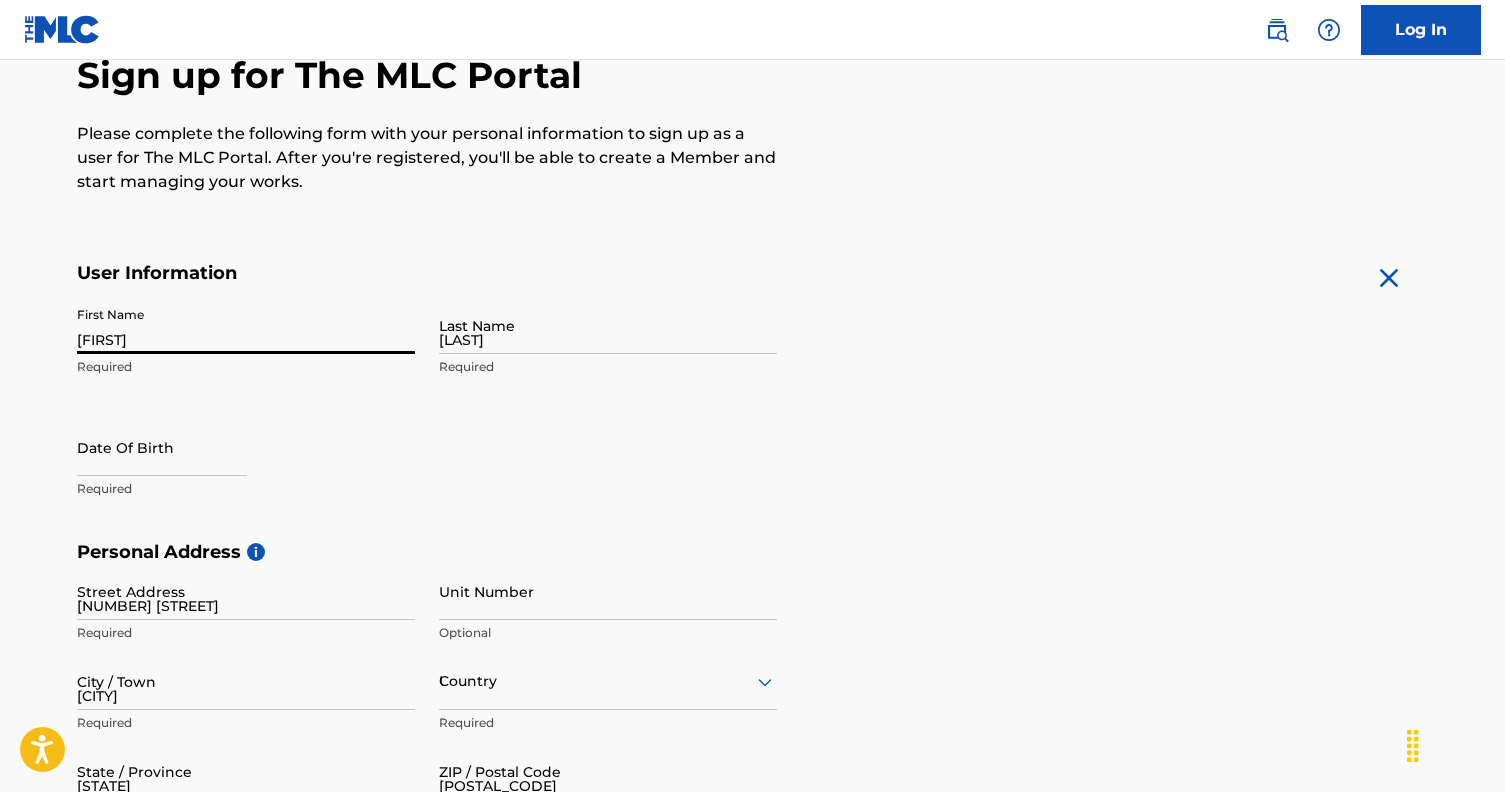 type on "1" 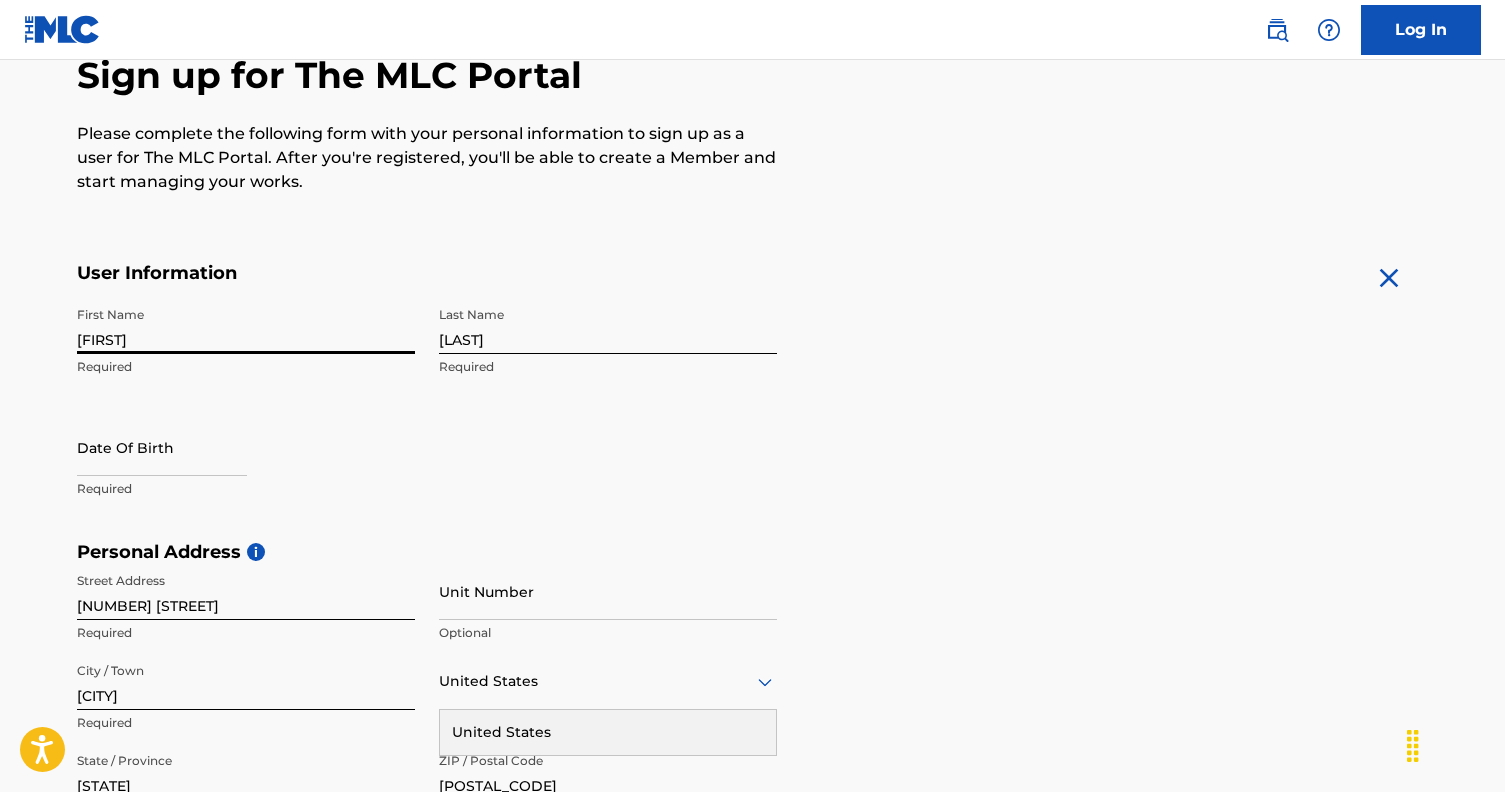 scroll, scrollTop: 643, scrollLeft: 0, axis: vertical 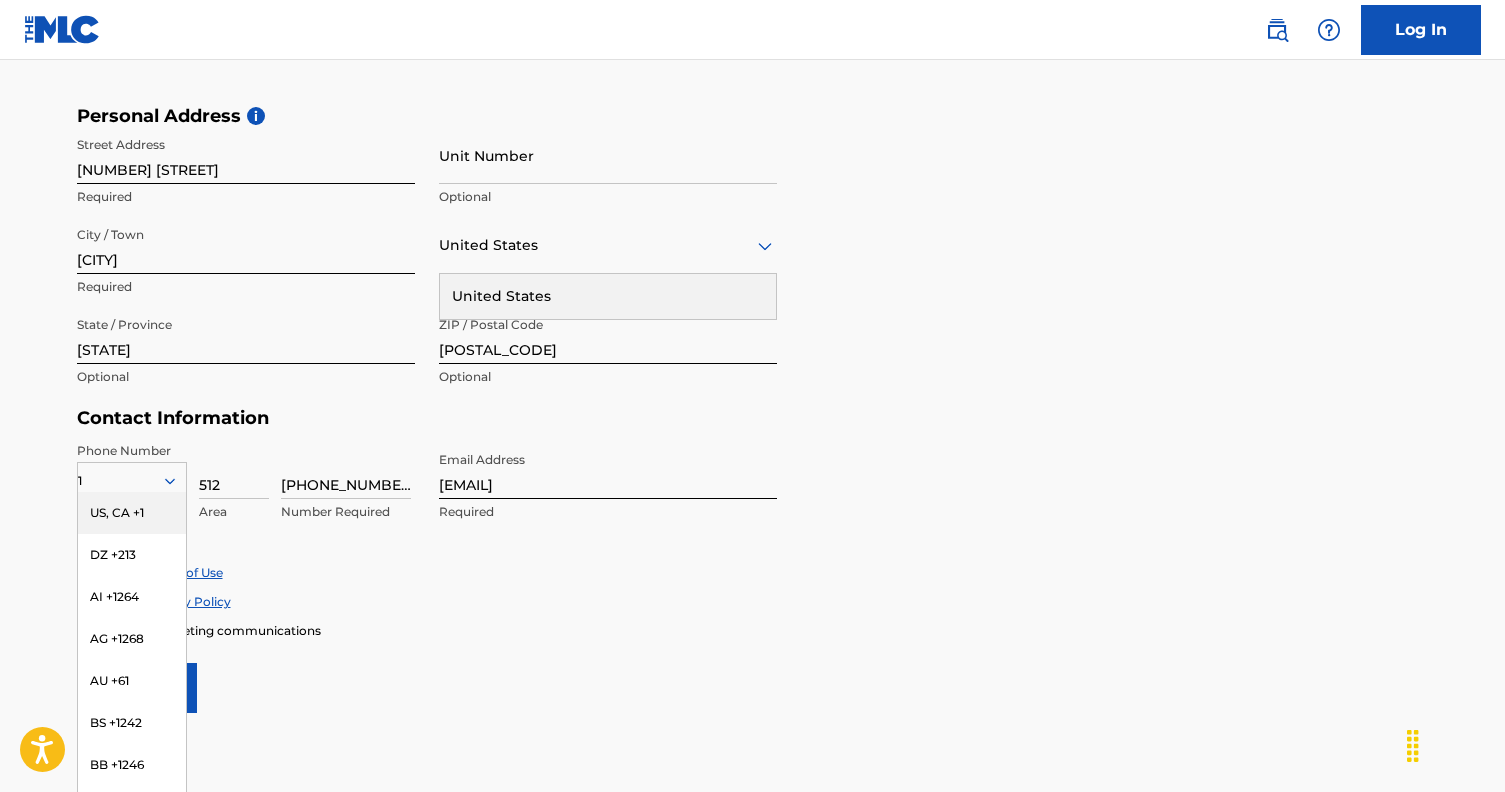 click on "Contact Information" at bounding box center [427, 418] 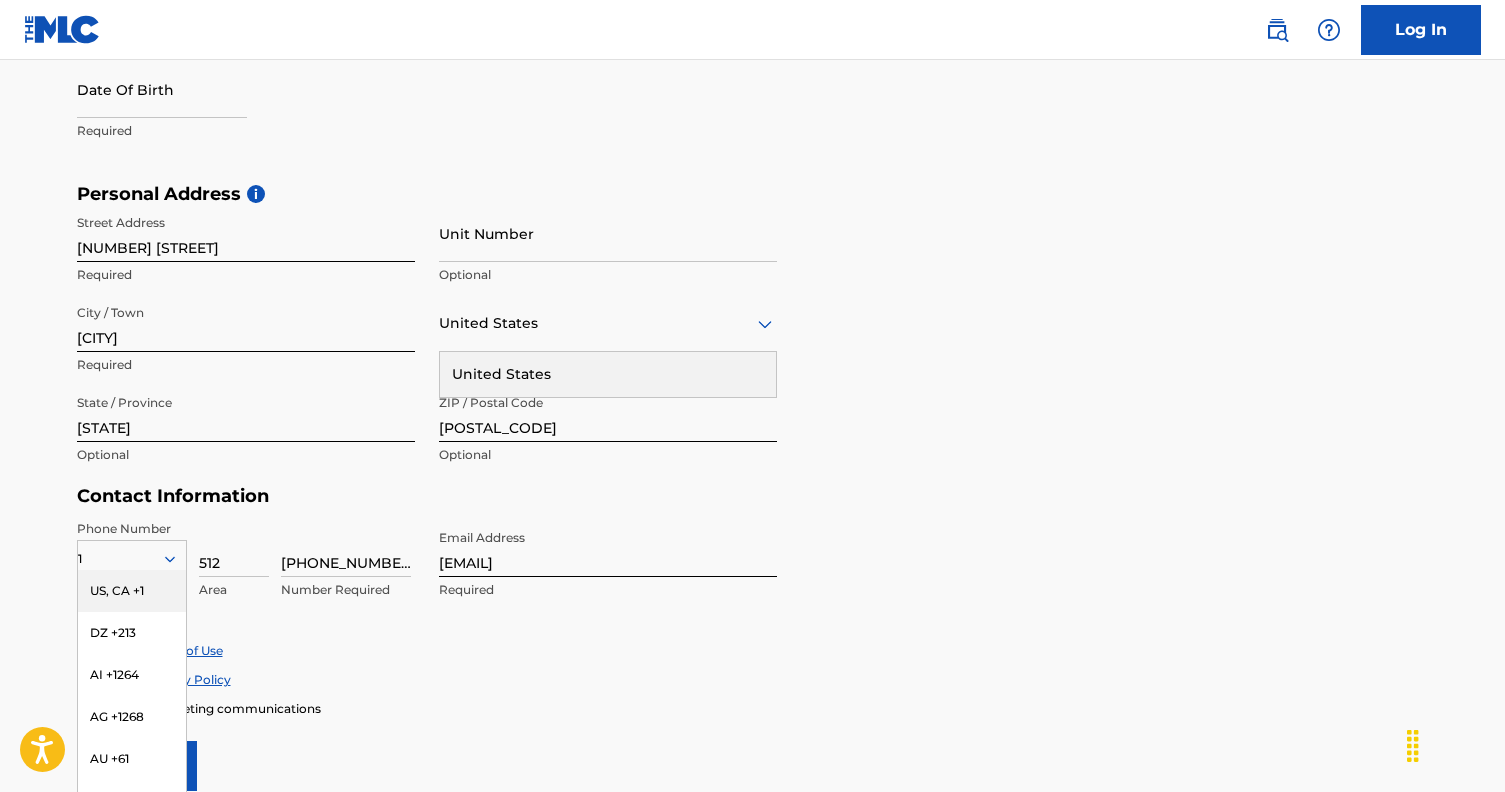 scroll, scrollTop: 561, scrollLeft: 0, axis: vertical 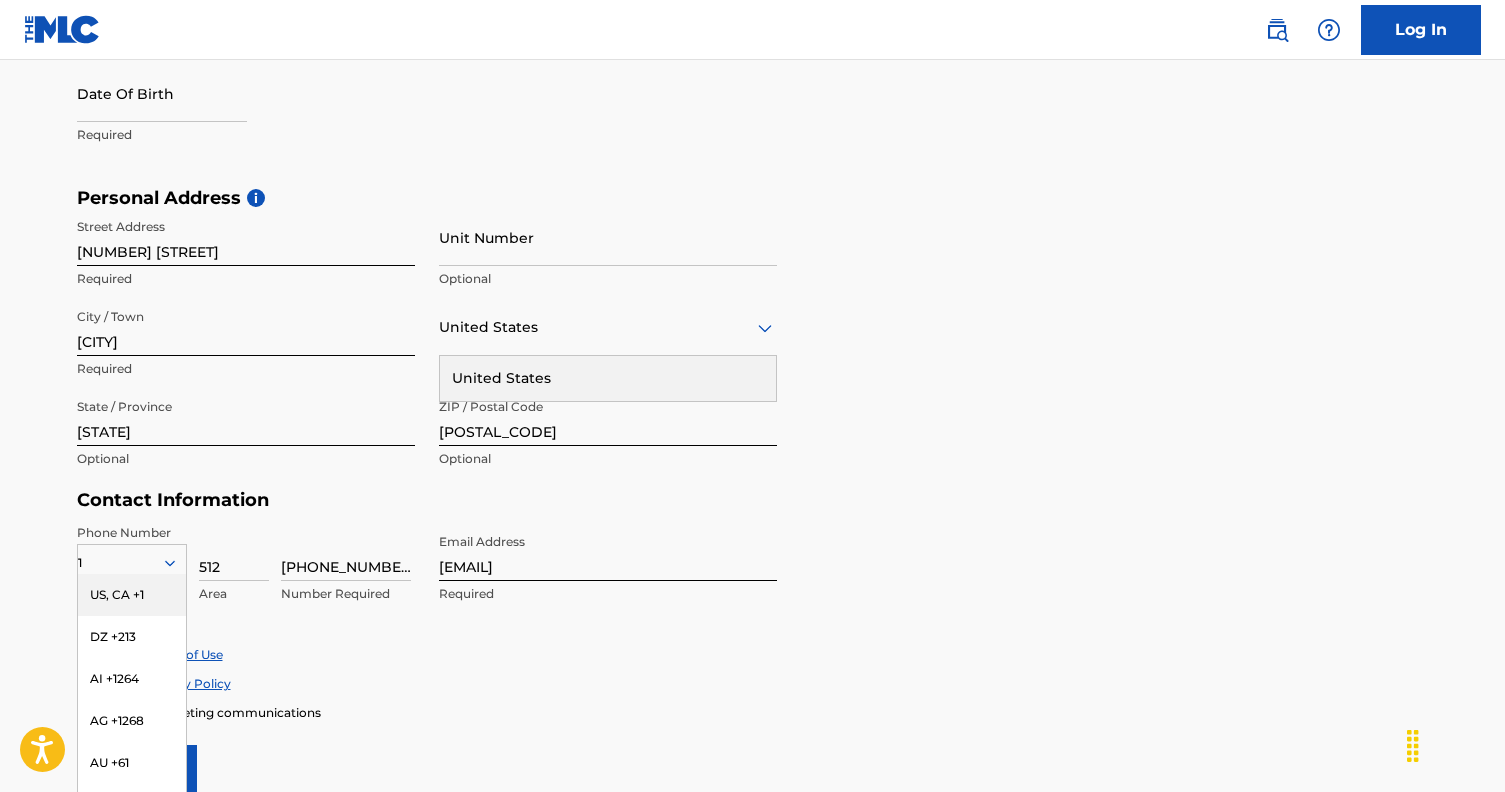 click on "[STATE]" at bounding box center [246, 417] 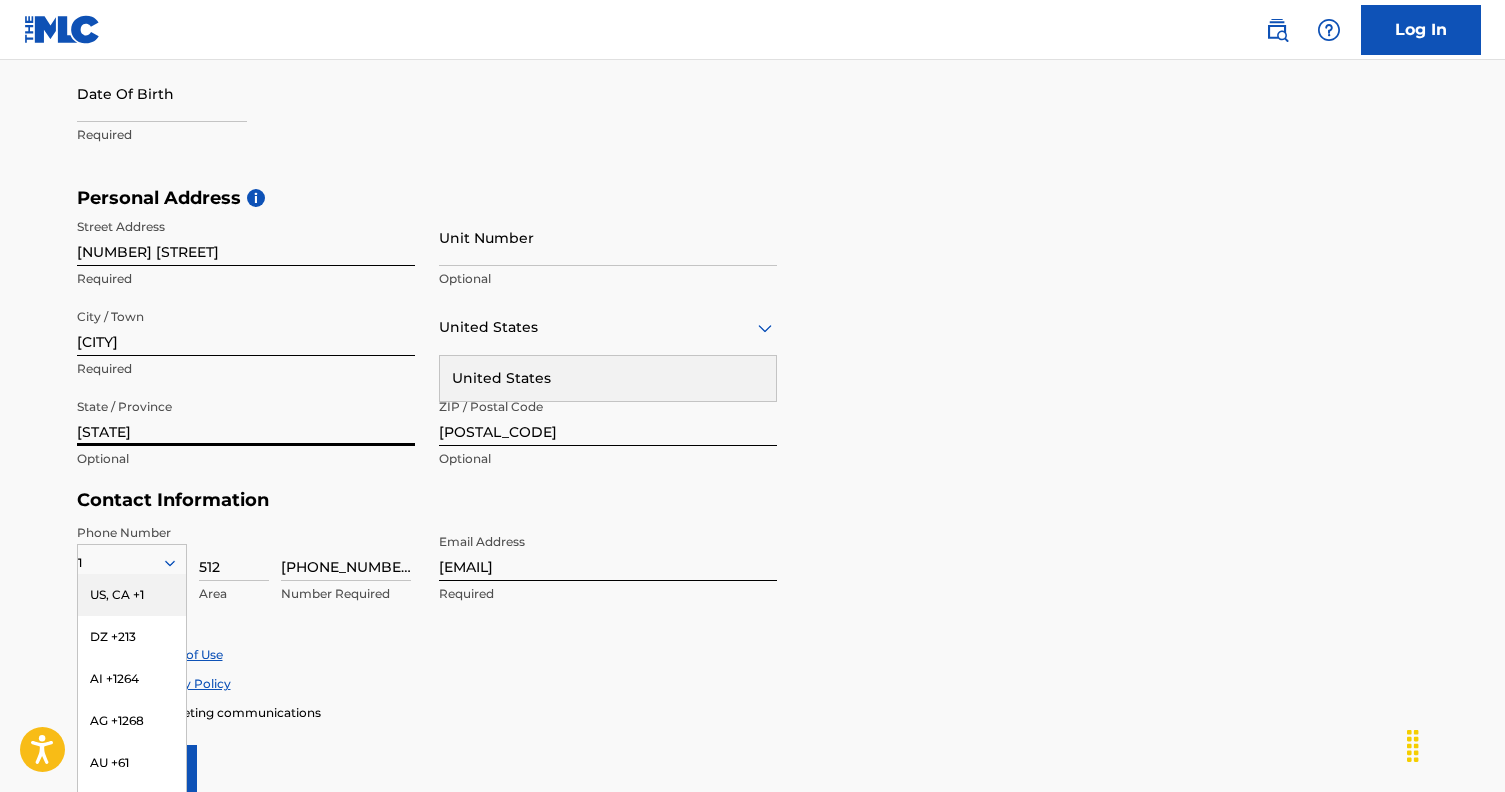 click on "[NUMBER] [STREET]" at bounding box center [246, 237] 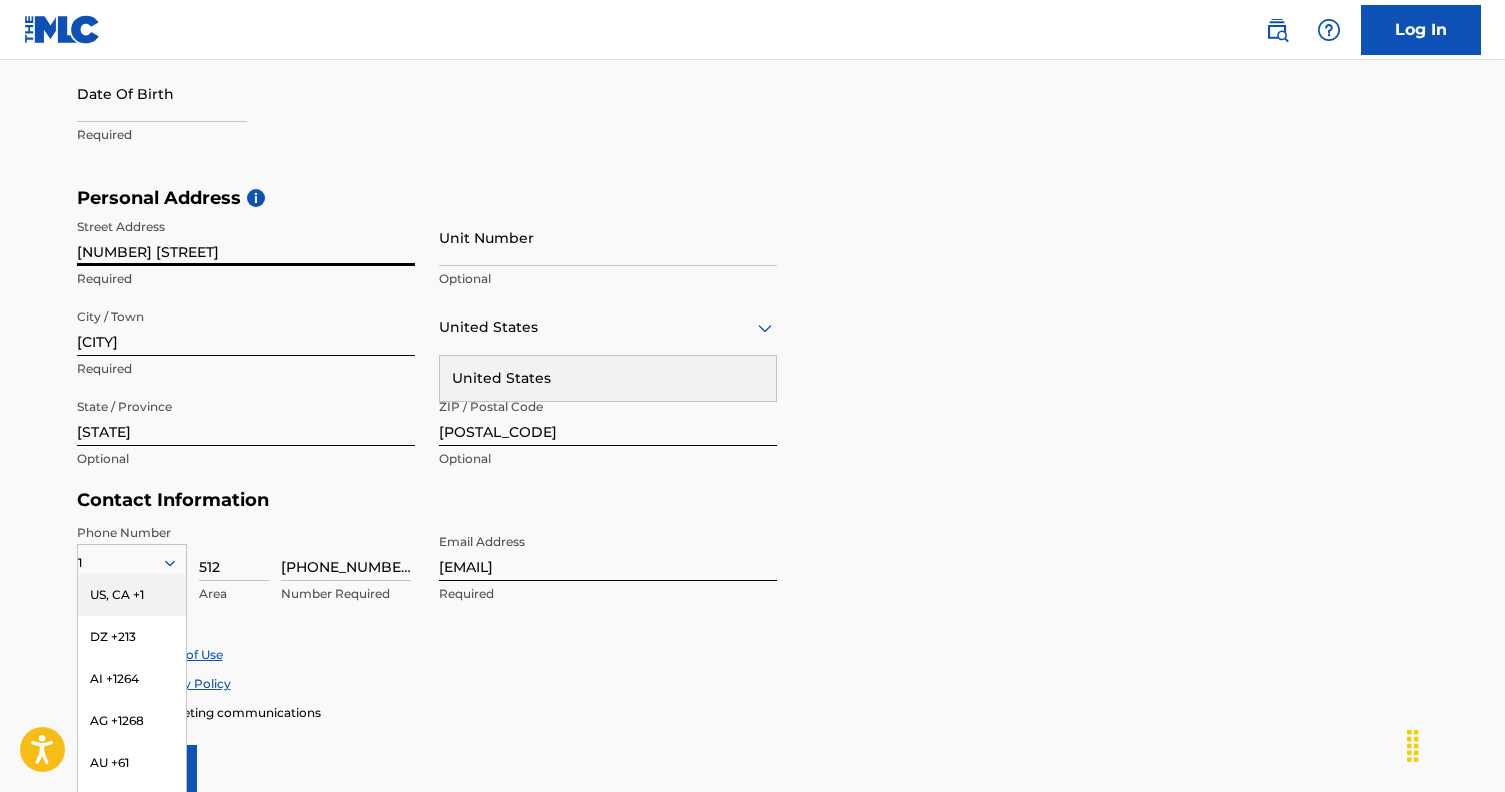 click on "[NUMBER] [STREET]" at bounding box center [246, 237] 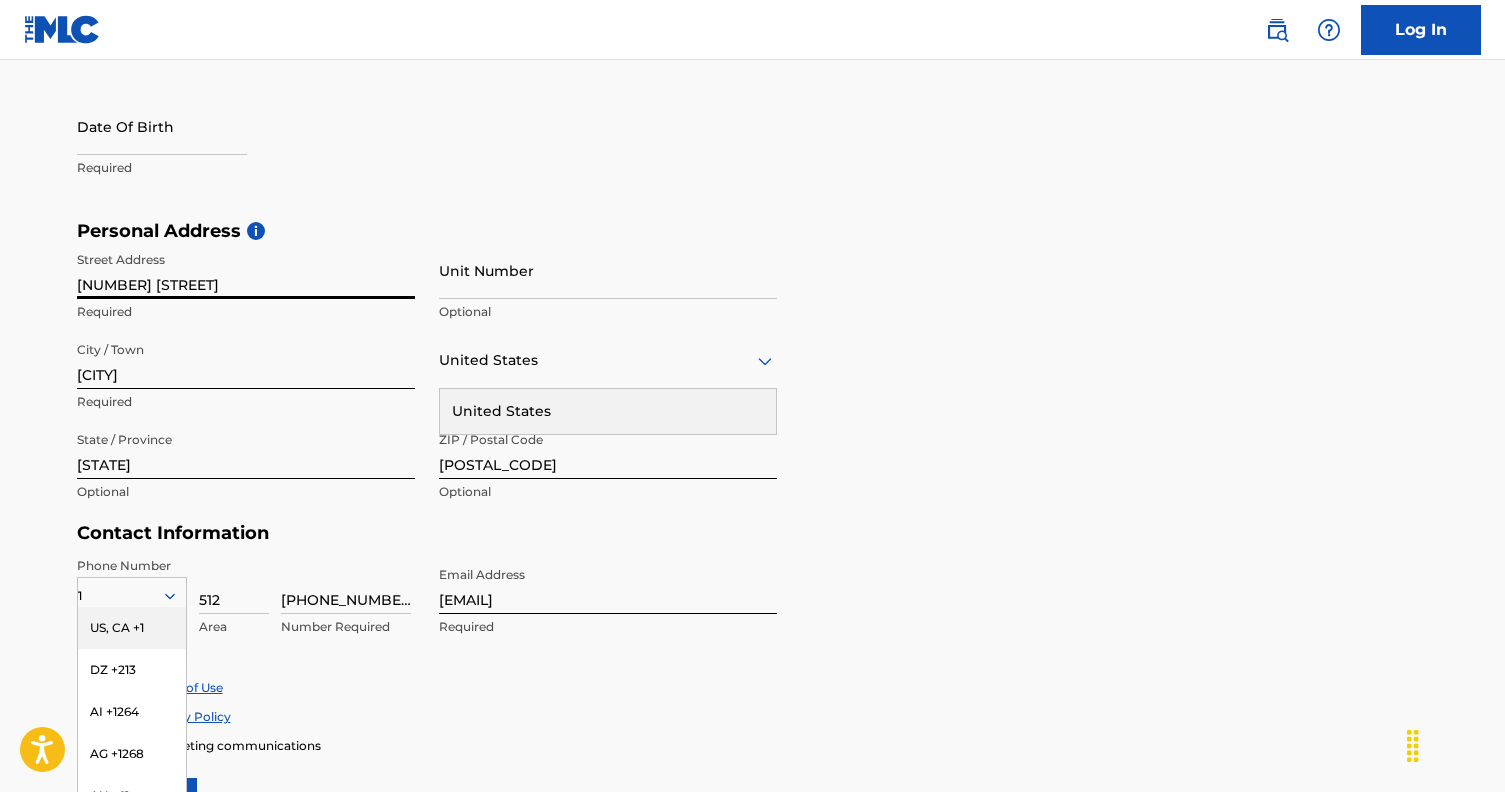 scroll, scrollTop: 513, scrollLeft: 0, axis: vertical 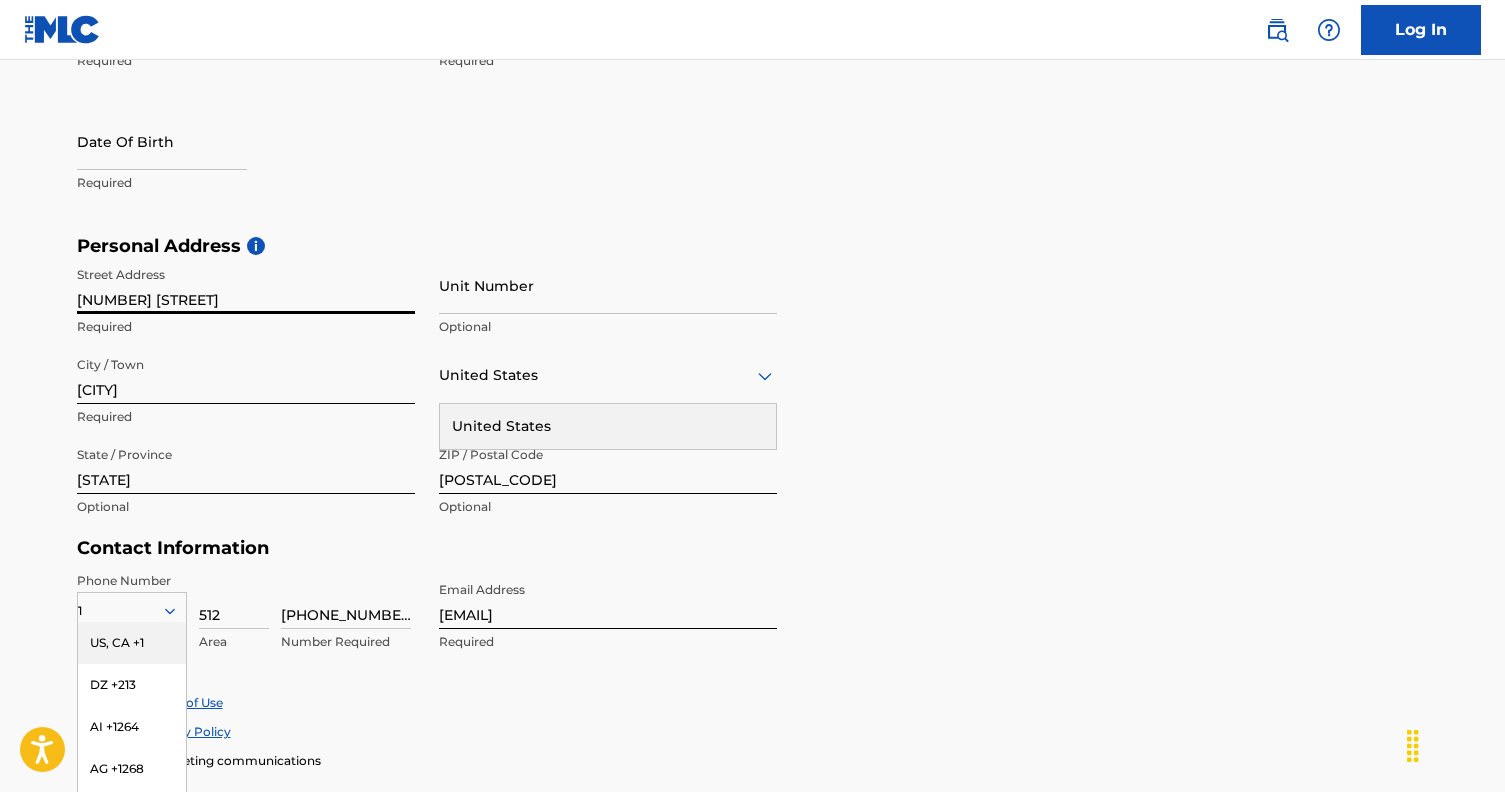click on "[NUMBER] [STREET]" at bounding box center (246, 285) 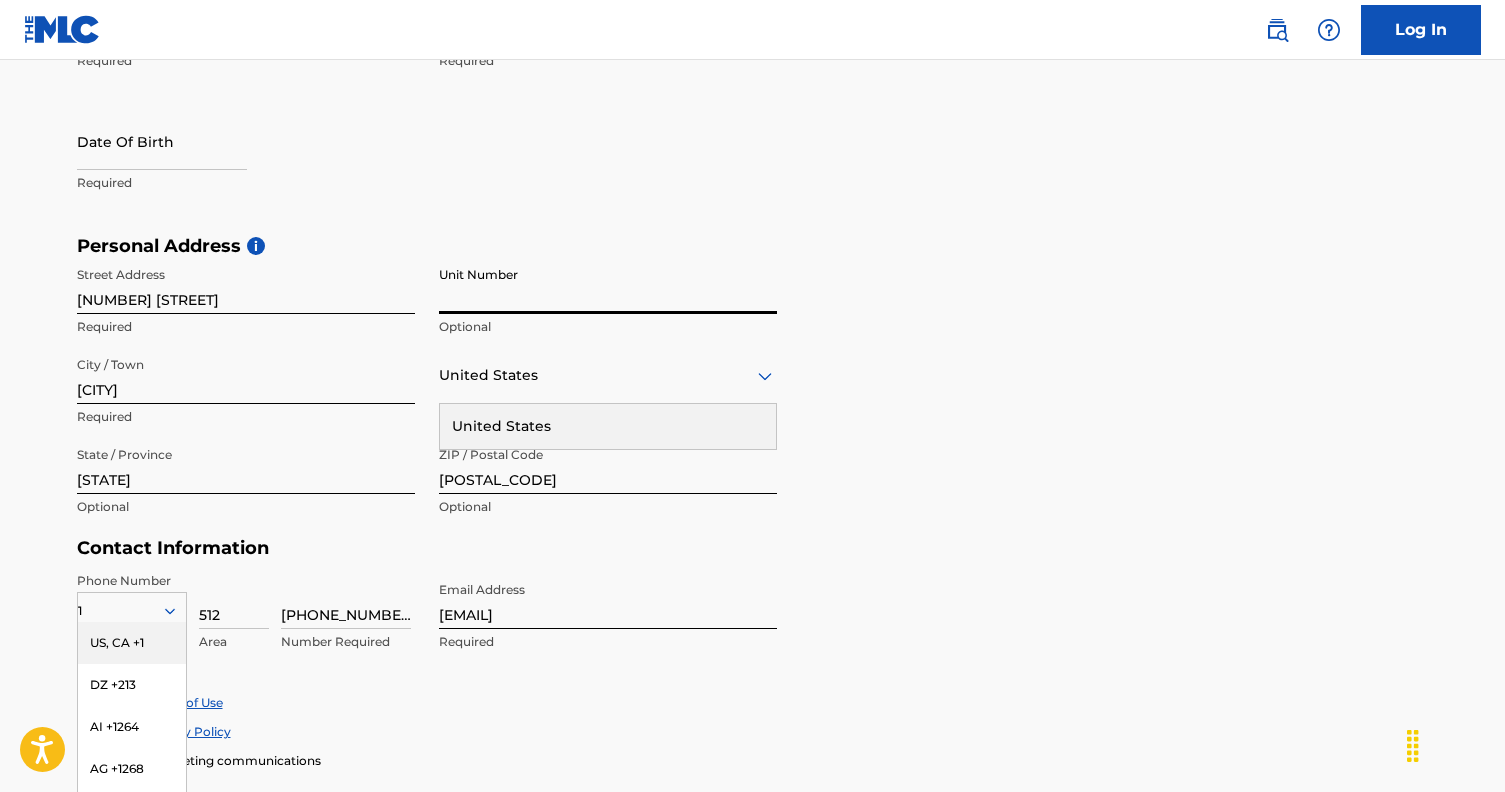 click on "[NUMBER] [STREET]" at bounding box center (246, 285) 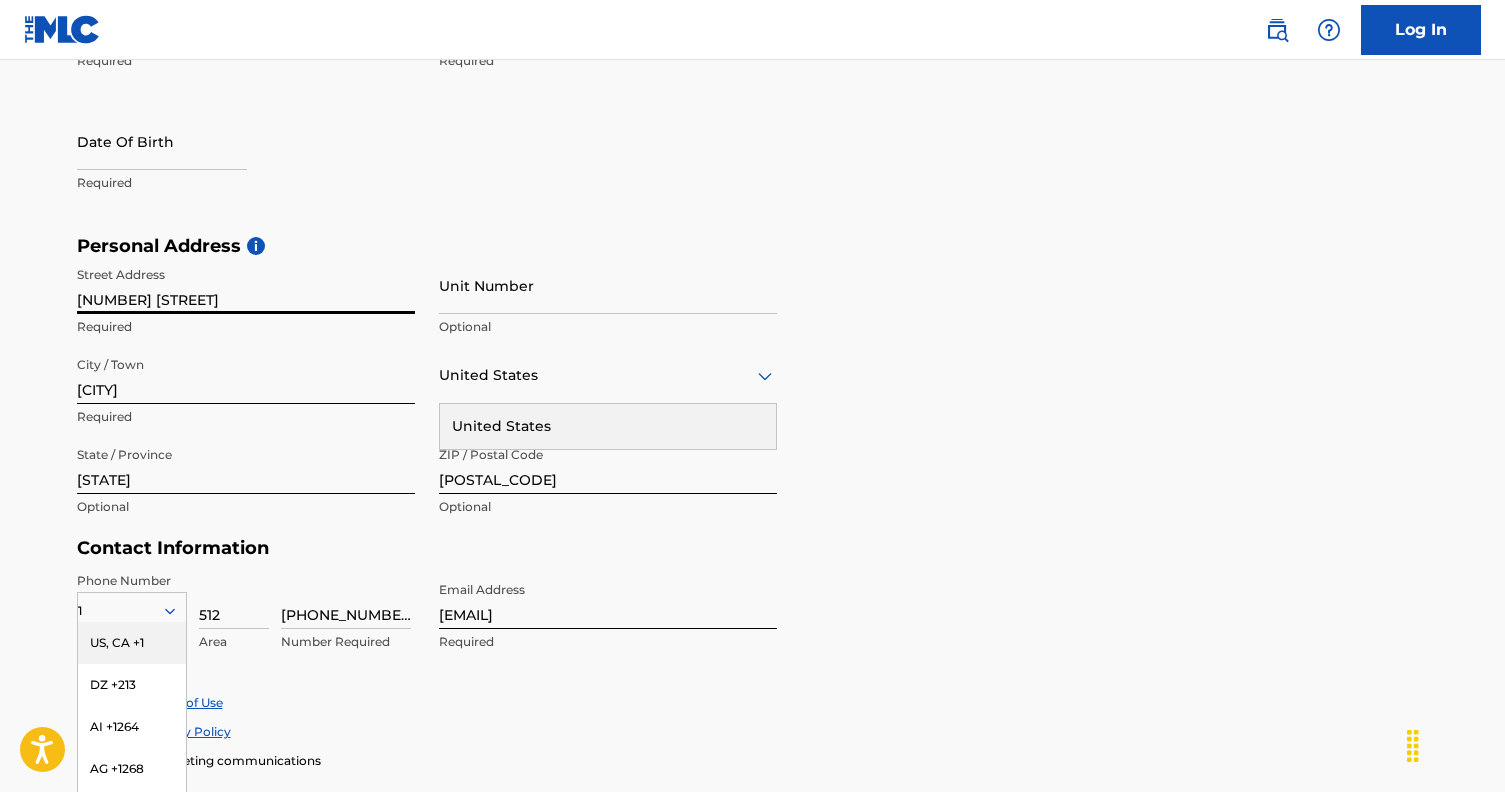click on "[NUMBER] [STREET]" at bounding box center [246, 285] 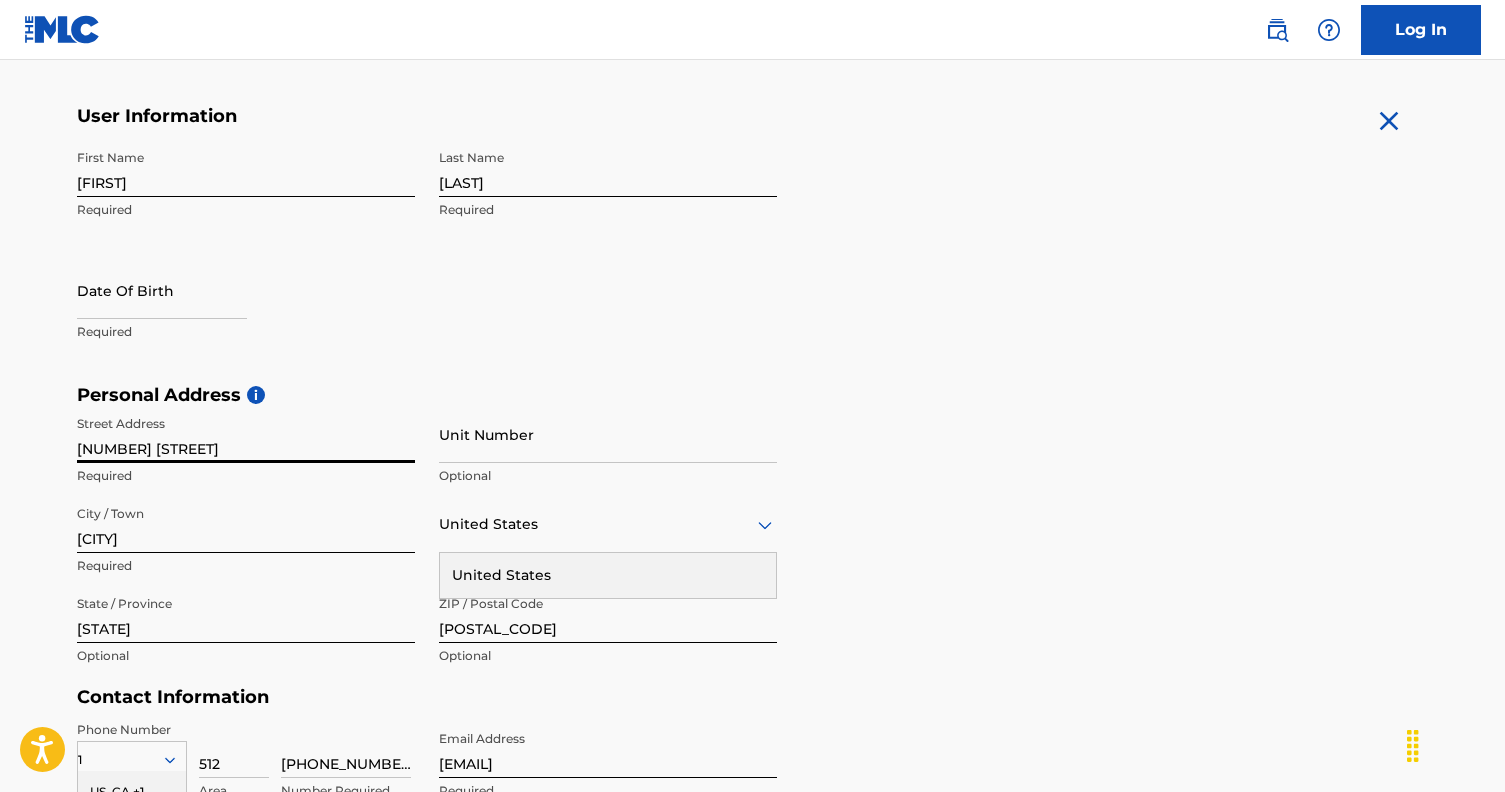 scroll, scrollTop: 390, scrollLeft: 0, axis: vertical 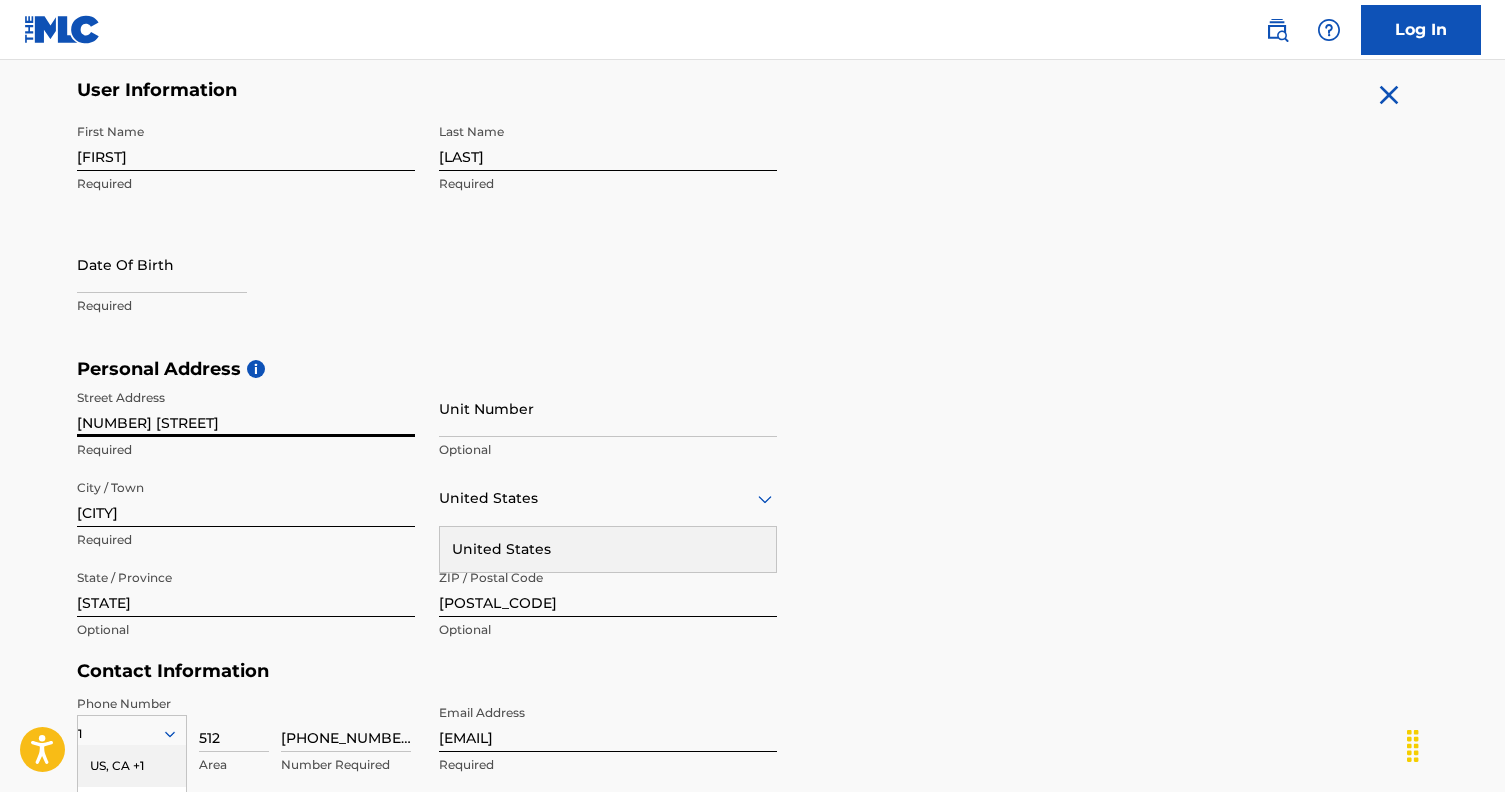 click on "Unit Number" at bounding box center [608, 408] 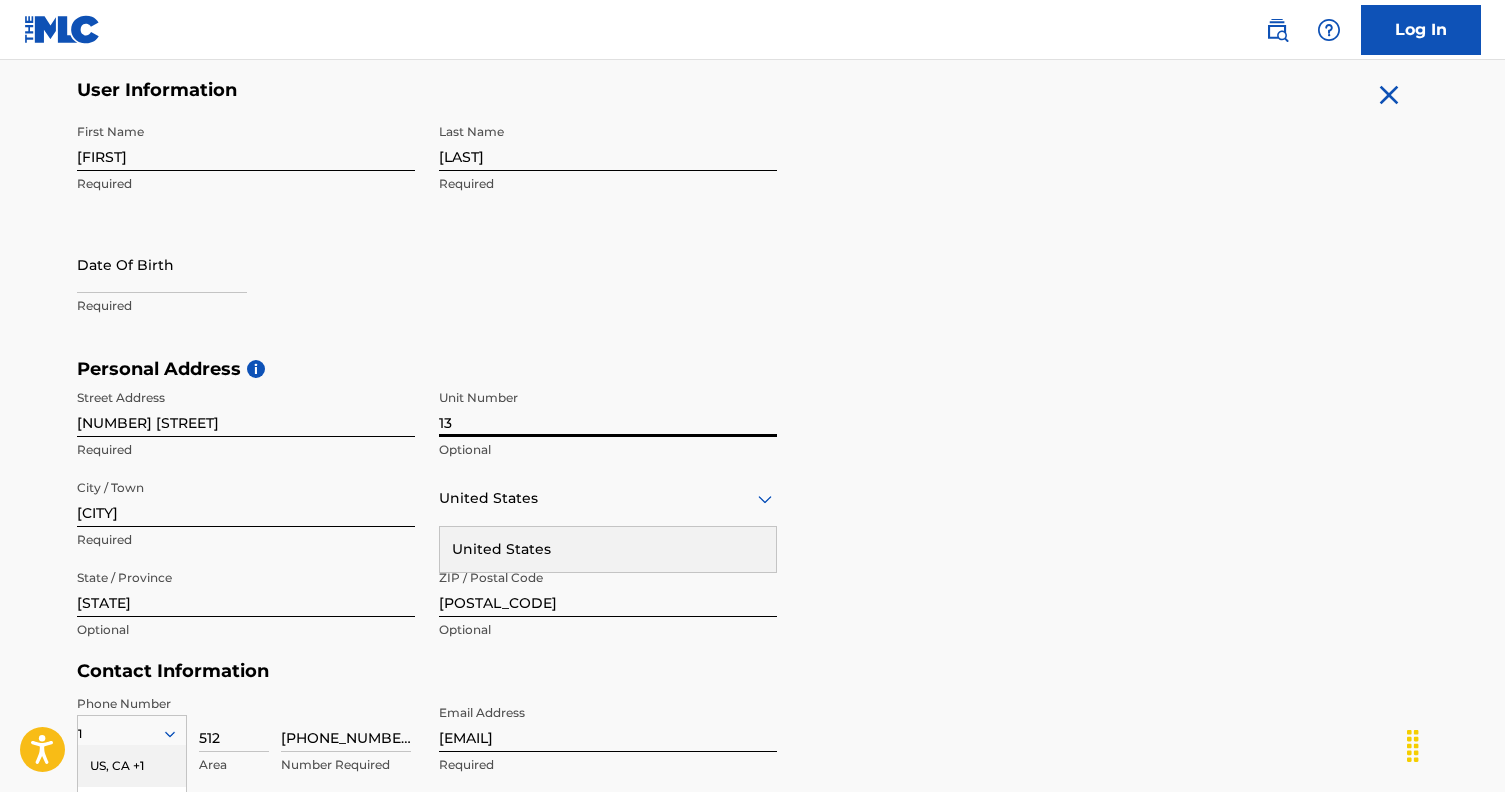 type on "13" 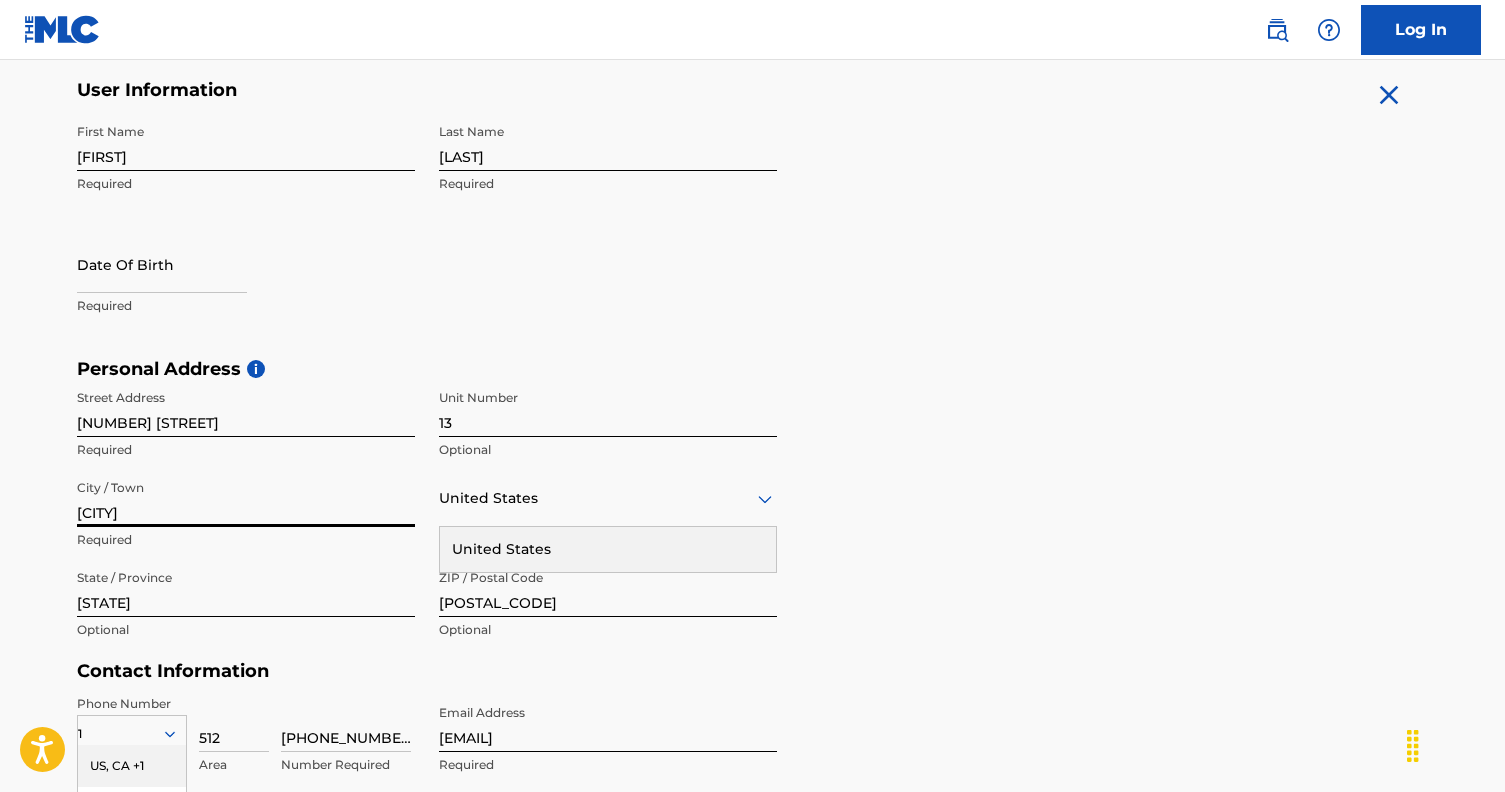 click on "[CITY]" at bounding box center [246, 498] 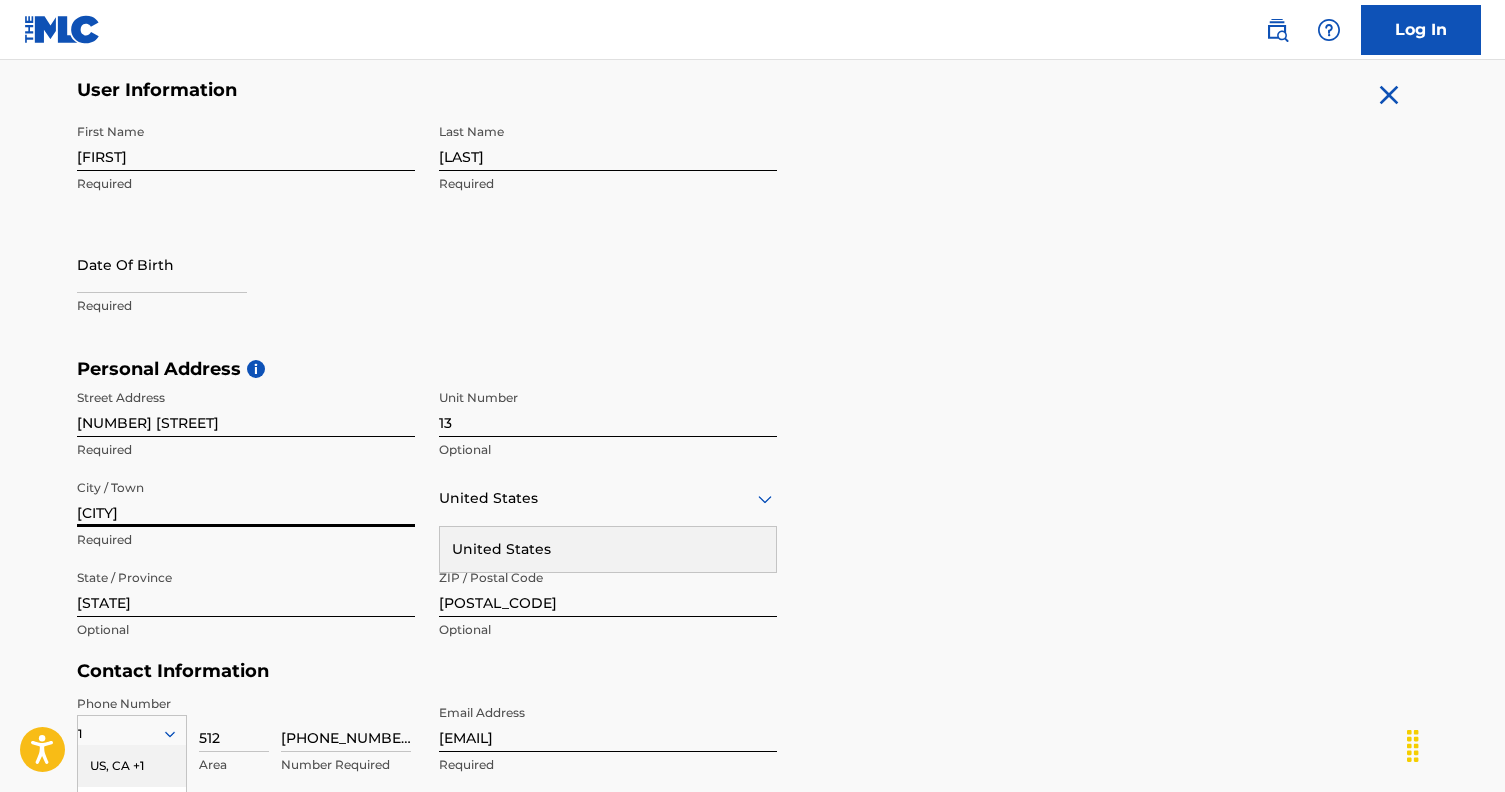 type on "[CITY]" 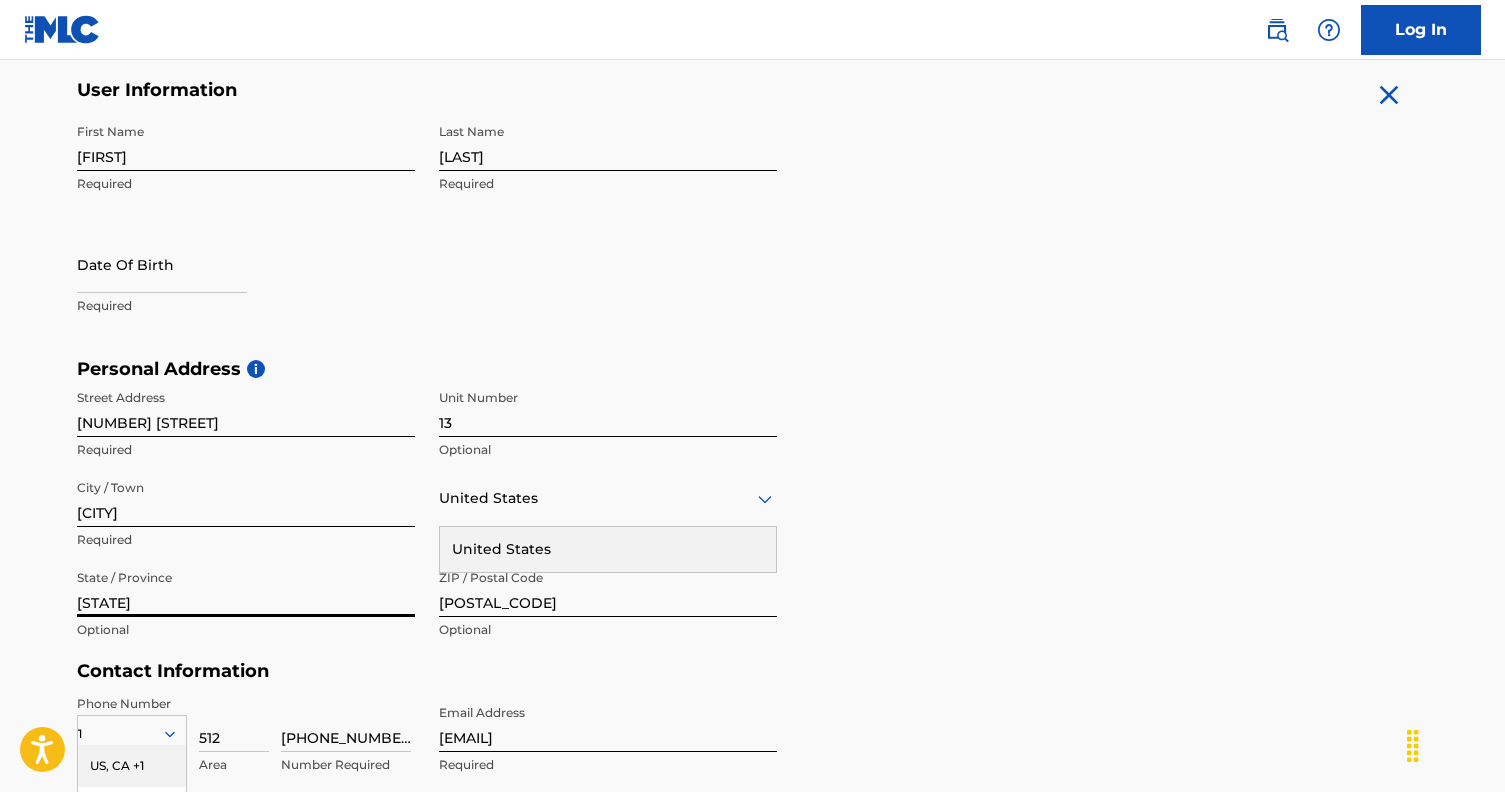 click on "[STATE]" at bounding box center (246, 588) 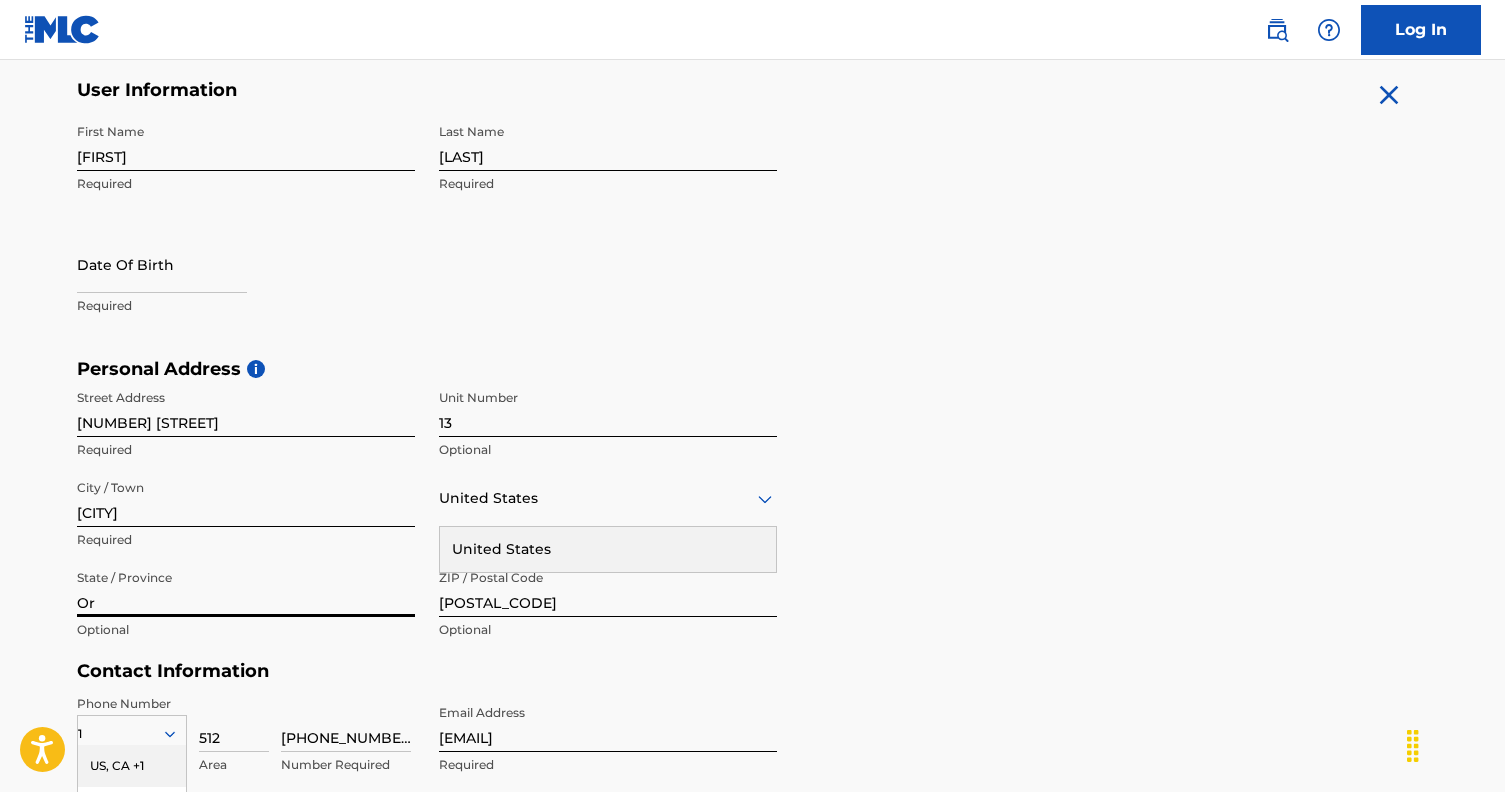 click on "Or" at bounding box center (246, 588) 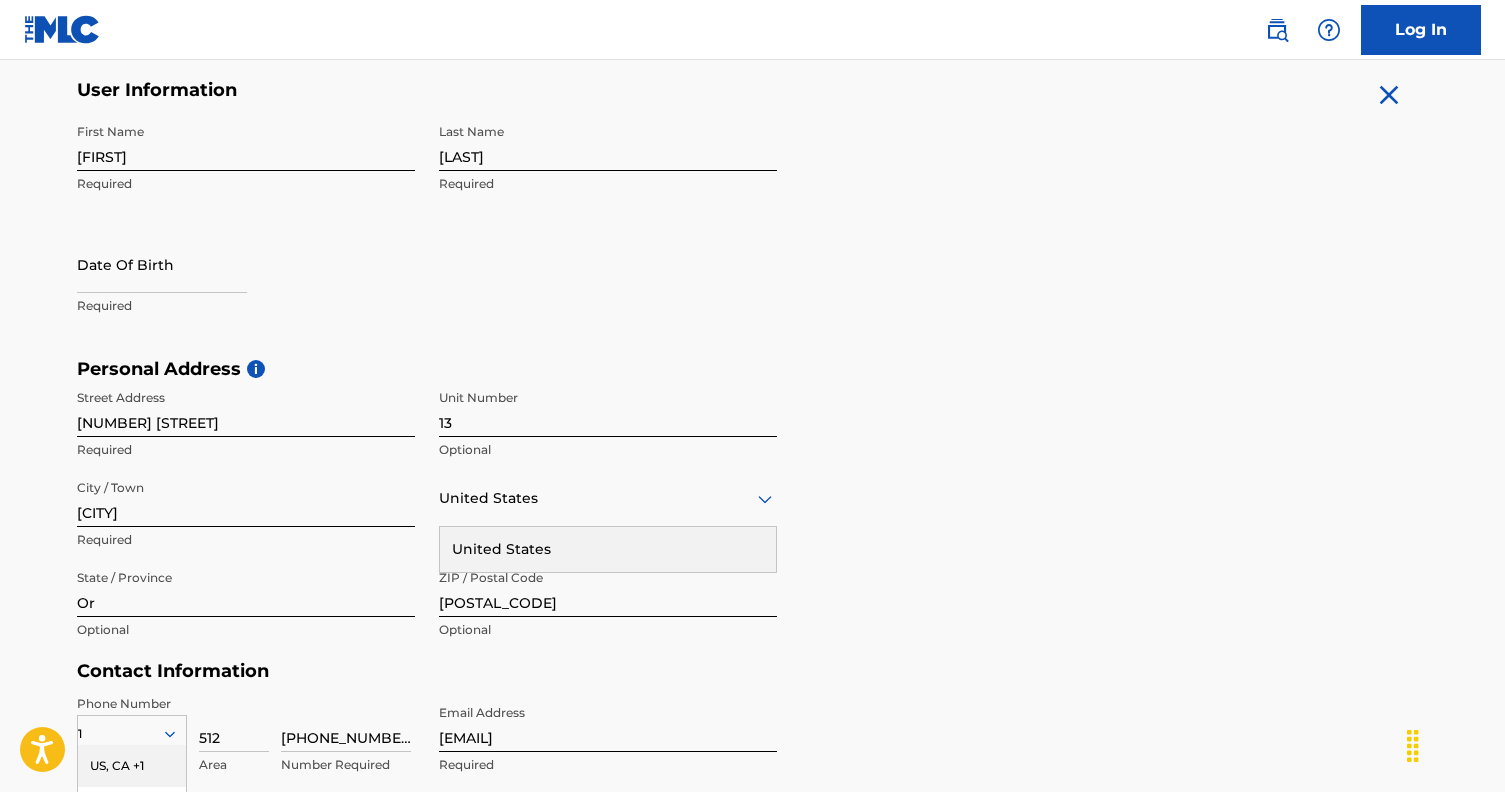 click on "United States" at bounding box center [608, 549] 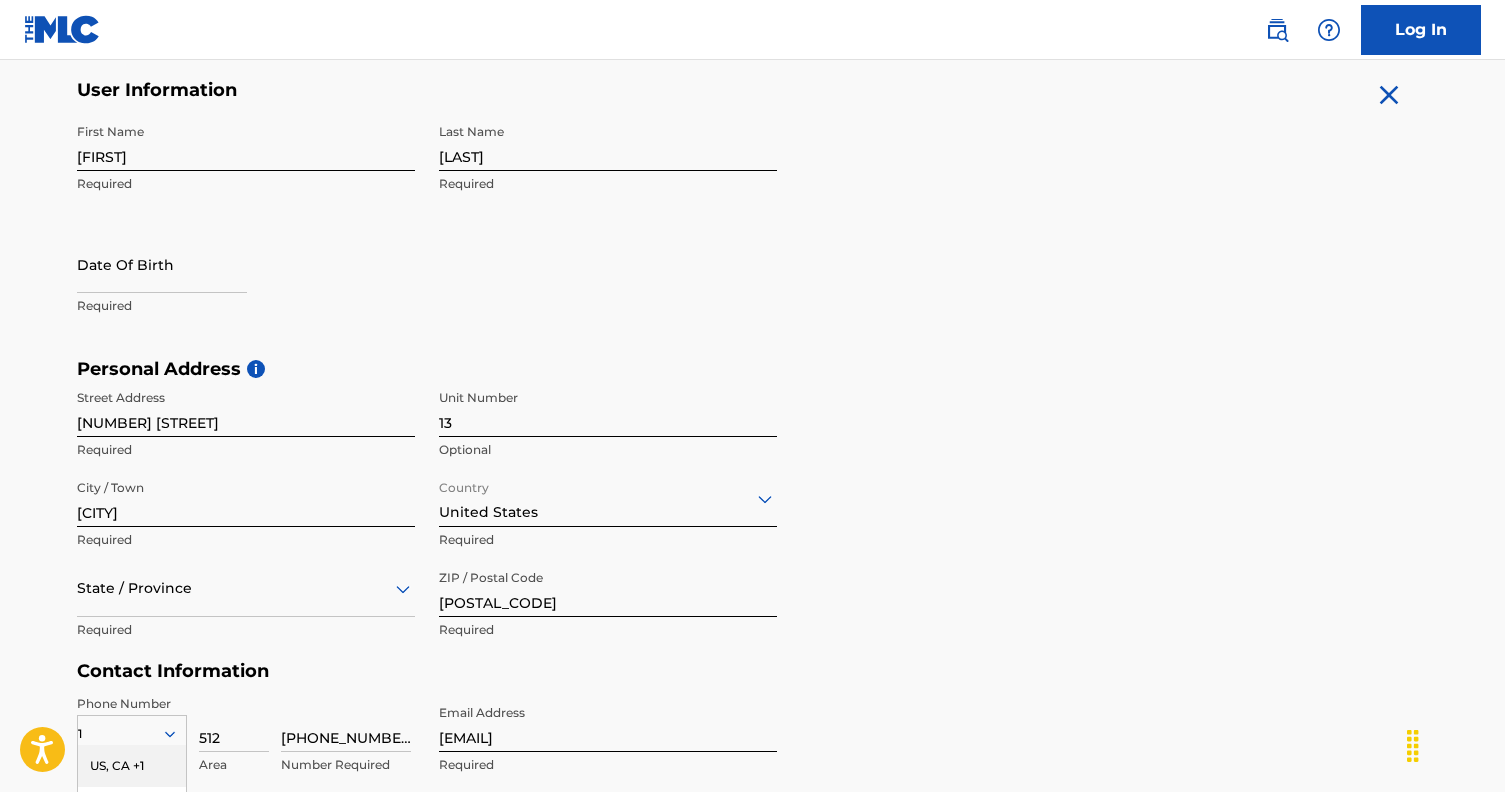 click on "State / Province" at bounding box center (246, 588) 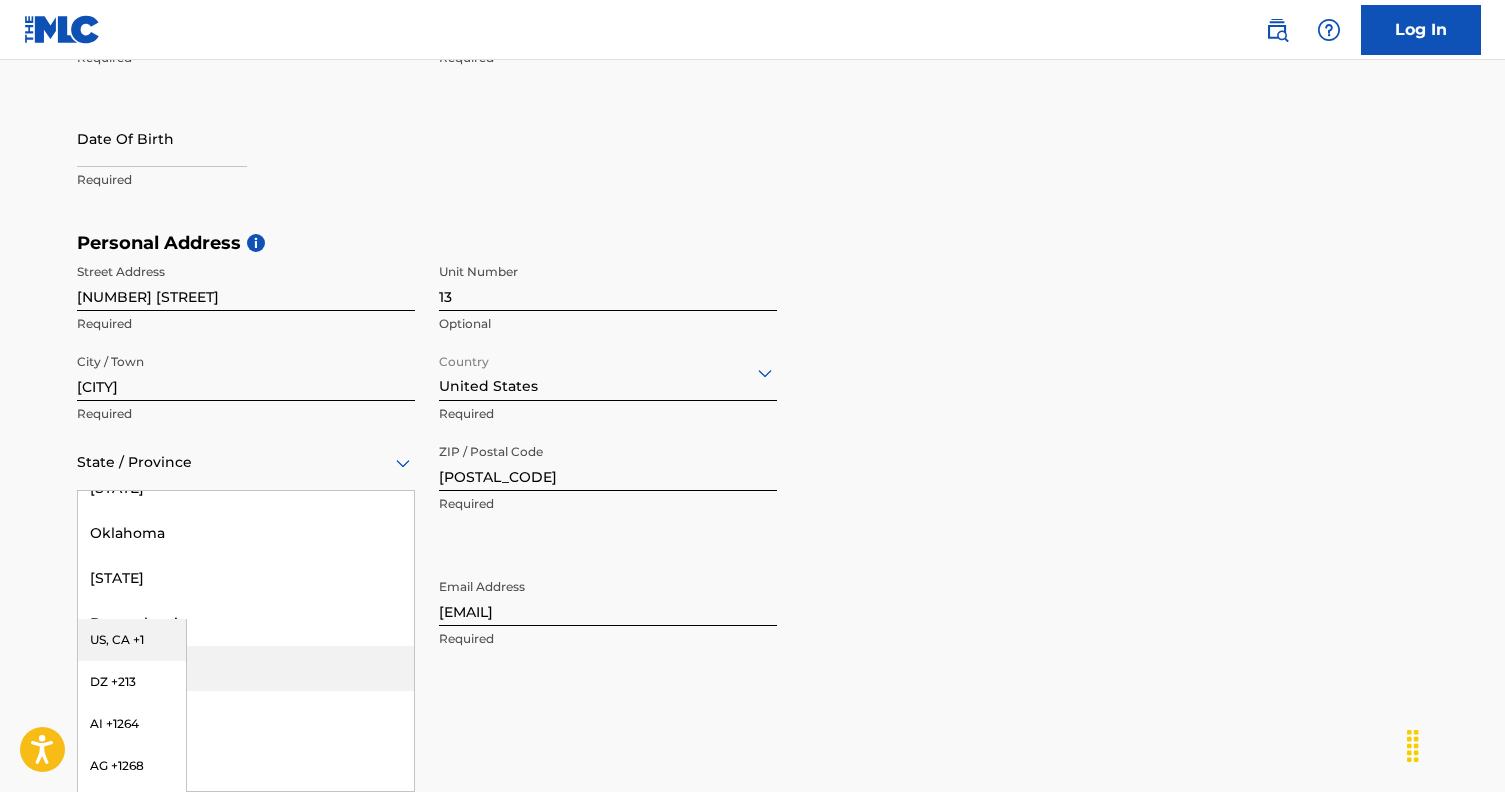 scroll, scrollTop: 1737, scrollLeft: 0, axis: vertical 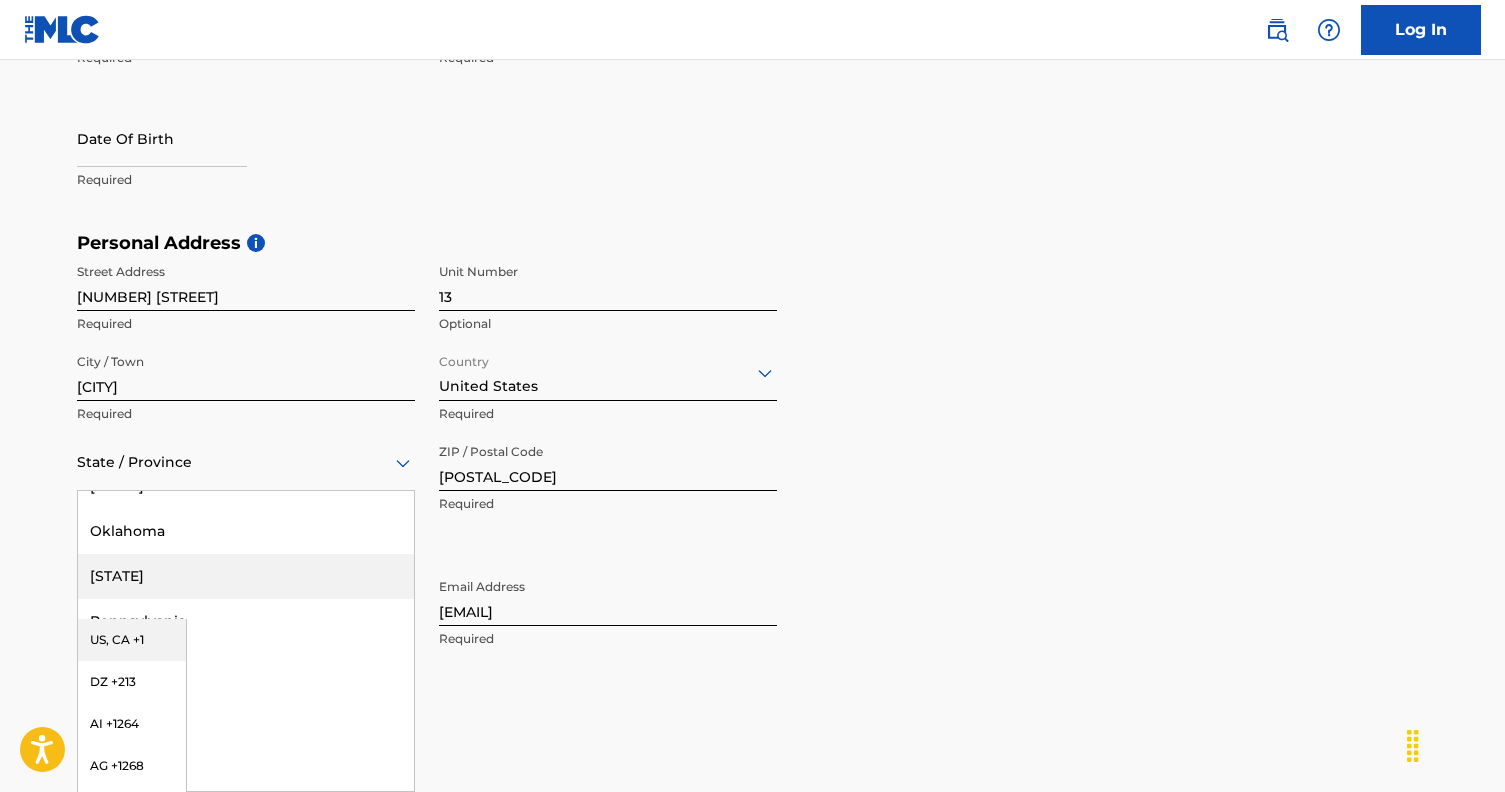 click on "[STATE]" at bounding box center (246, 576) 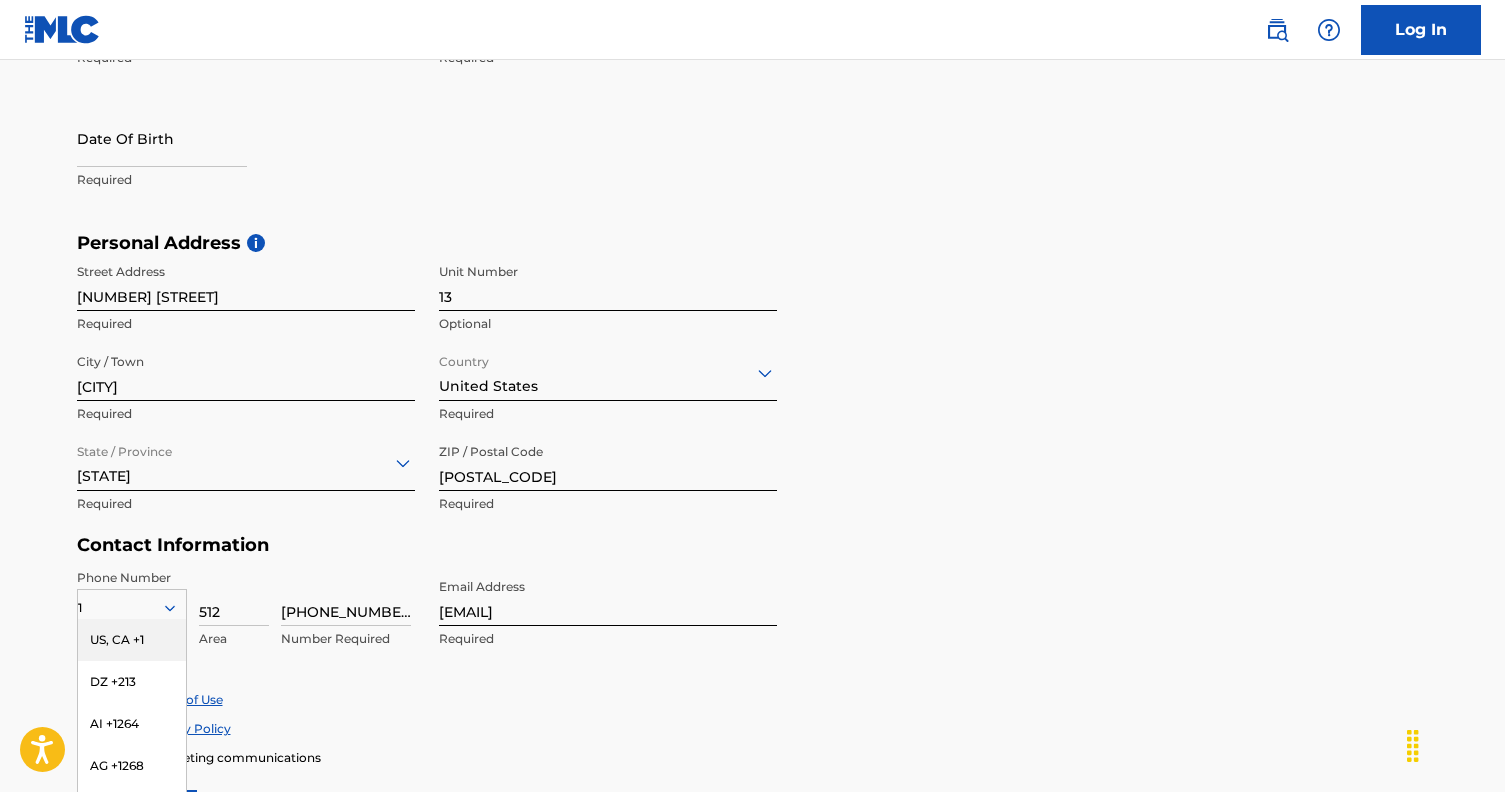 click on "[POSTAL_CODE]" at bounding box center (608, 462) 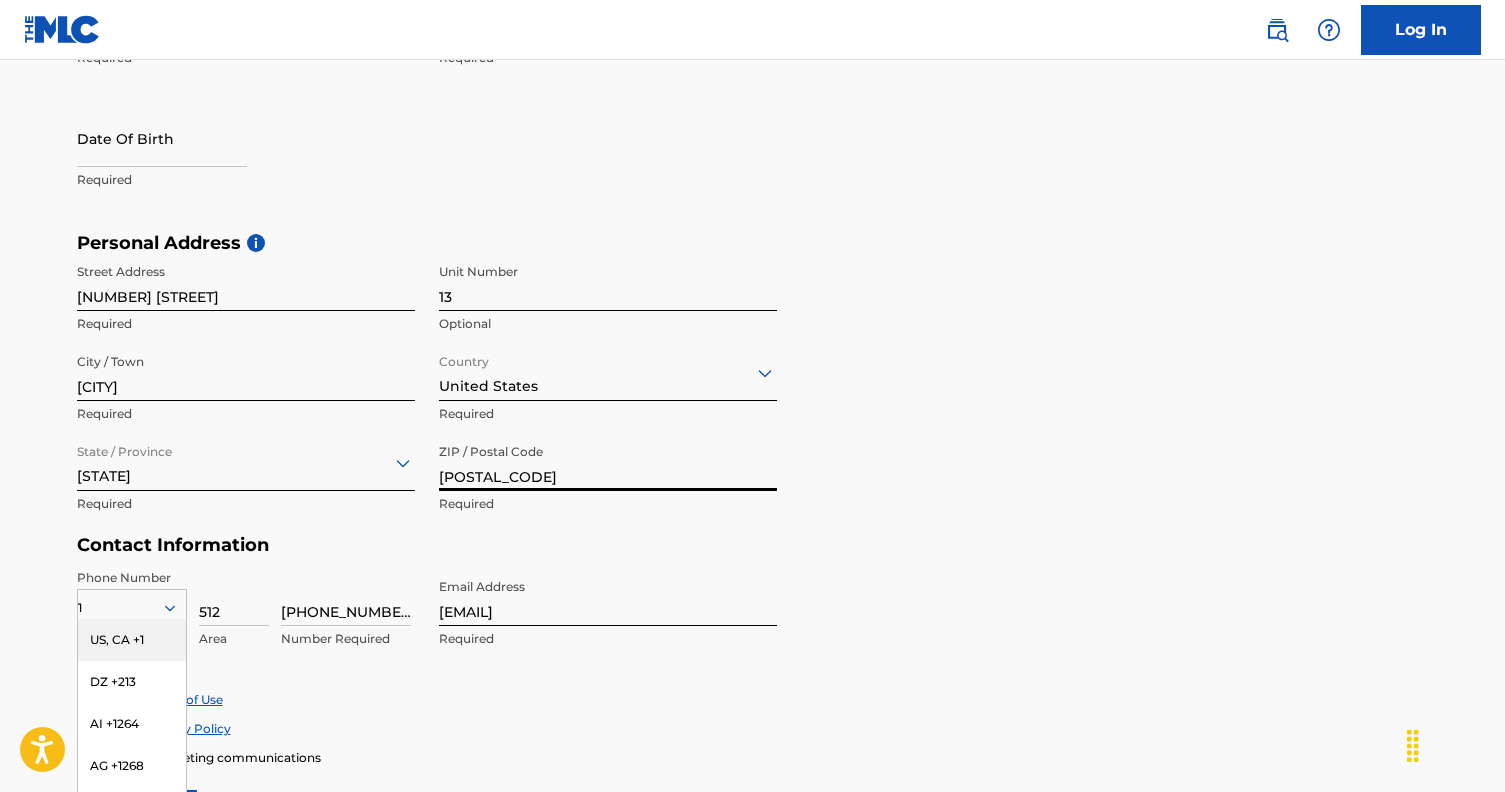 click on "[POSTAL_CODE]" at bounding box center [608, 462] 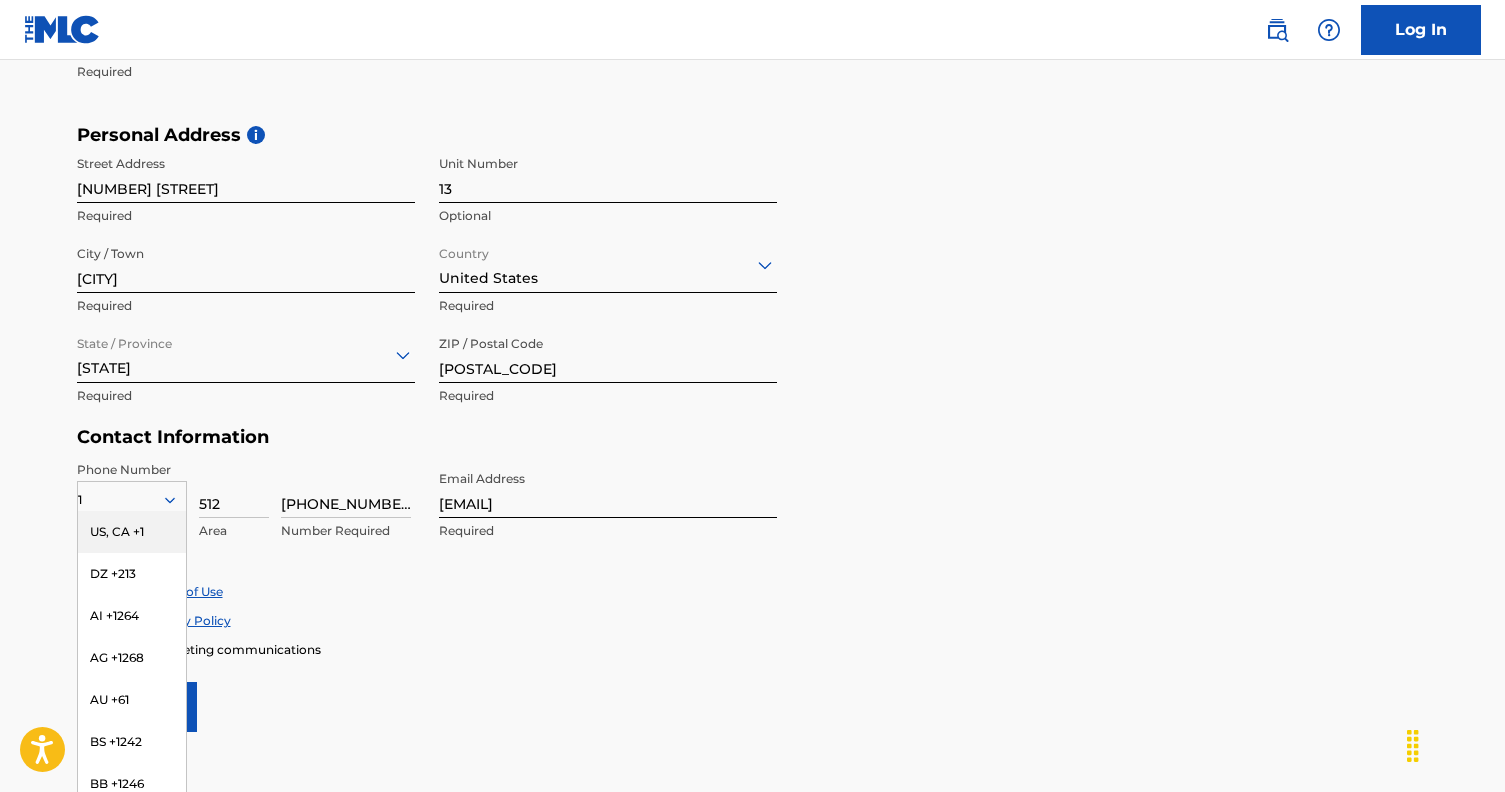scroll, scrollTop: 637, scrollLeft: 0, axis: vertical 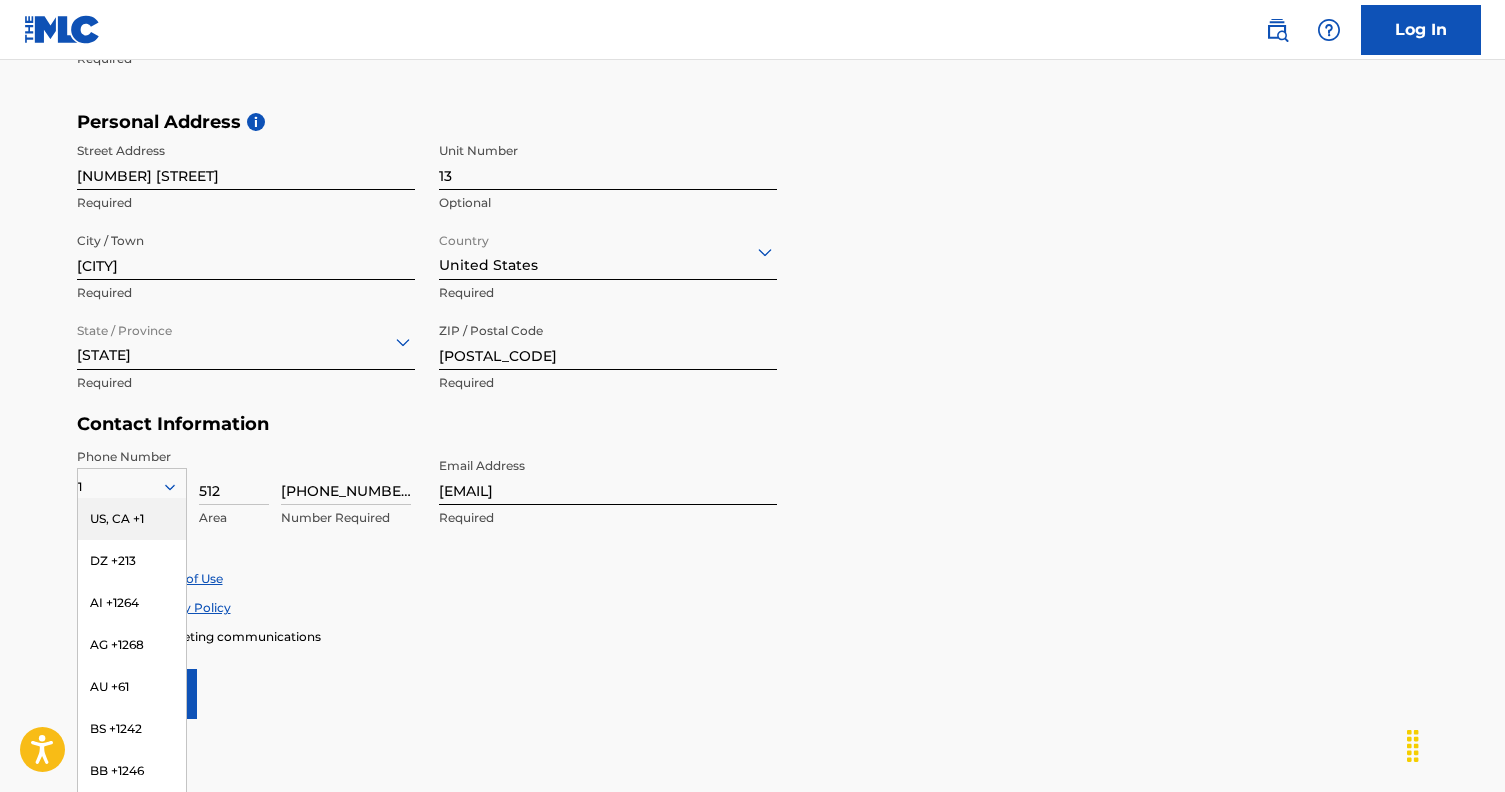 click on "Enroll in marketing communications" at bounding box center (753, 636) 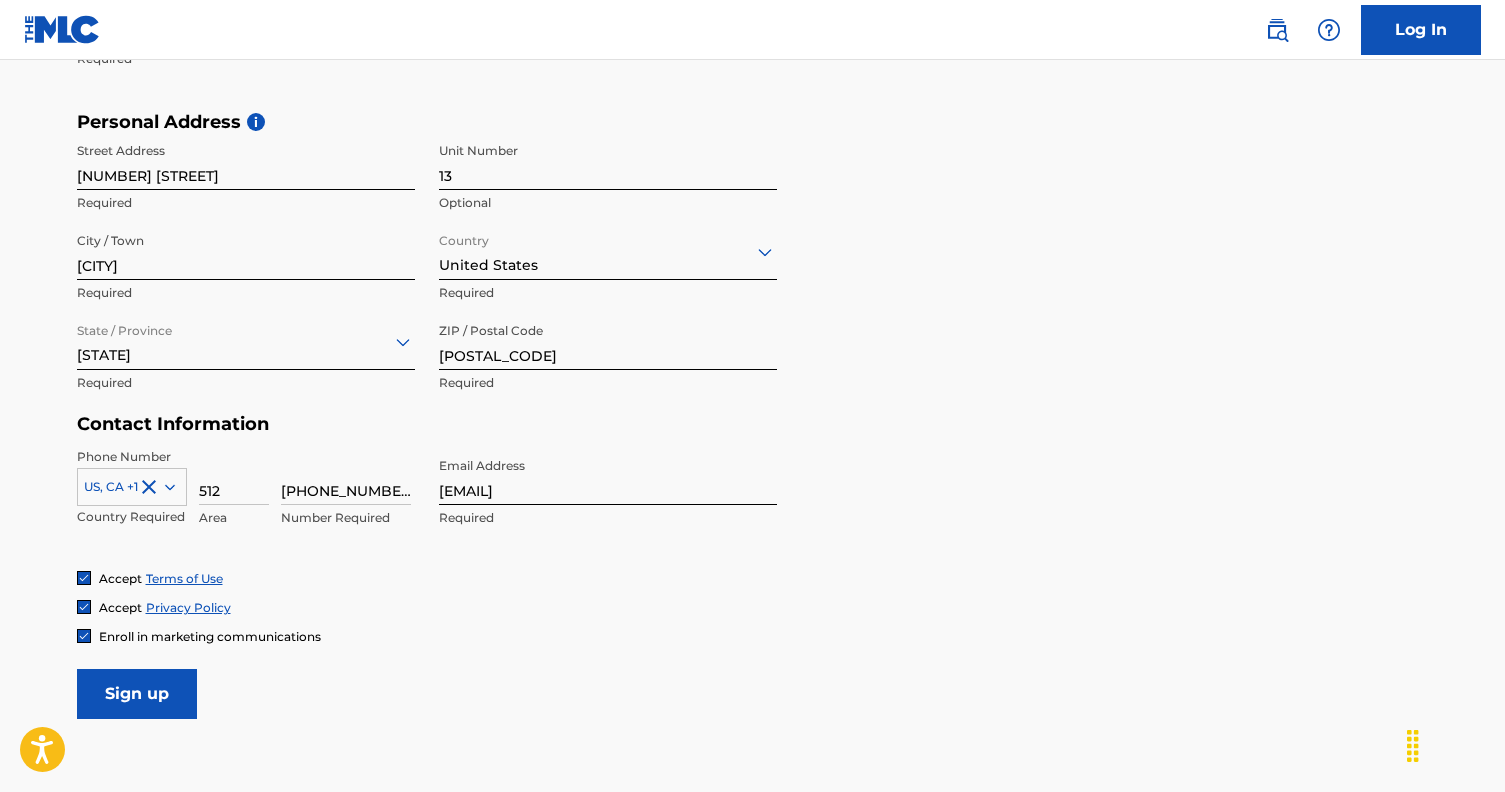 scroll, scrollTop: 649, scrollLeft: 0, axis: vertical 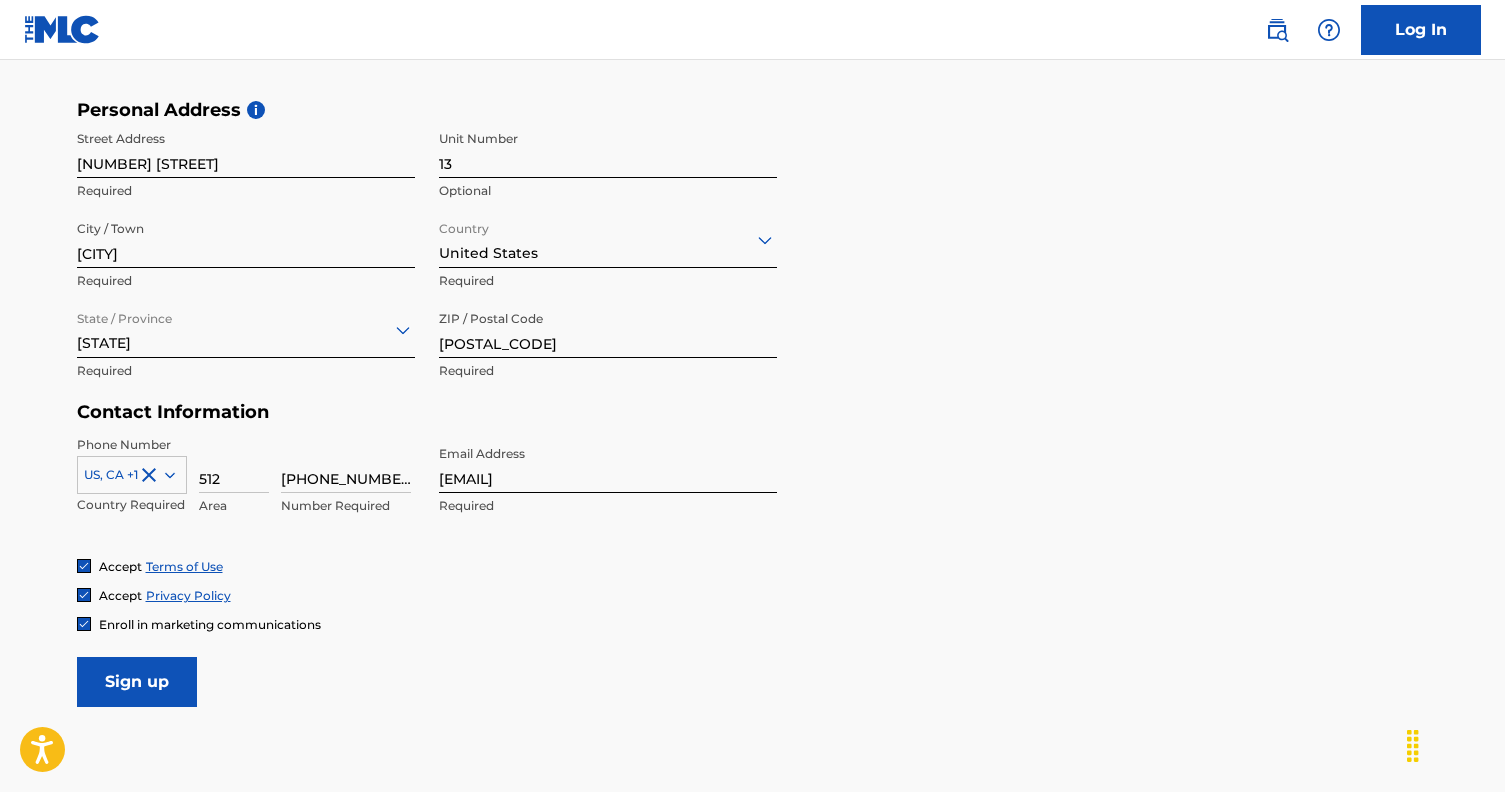 click on "User Information First Name [FIRST] Required Last Name [LAST] Required Date Of Birth Required Personal Address i Street Address [NUMBER] [STREET] Required Unit Number 13 Optional City / Town [CITY] Required Country United States Required State / Province [STATE] Required ZIP / Postal Code [POSTAL_CODE] Required Contact Information Phone Number US, CA +1 Country Required [AREA_CODE] [PHONE_NUMBER] Number Required Email Address [EMAIL] Required Accept Terms of Use Accept Privacy Policy Enroll in marketing communications Sign up" at bounding box center (753, 263) 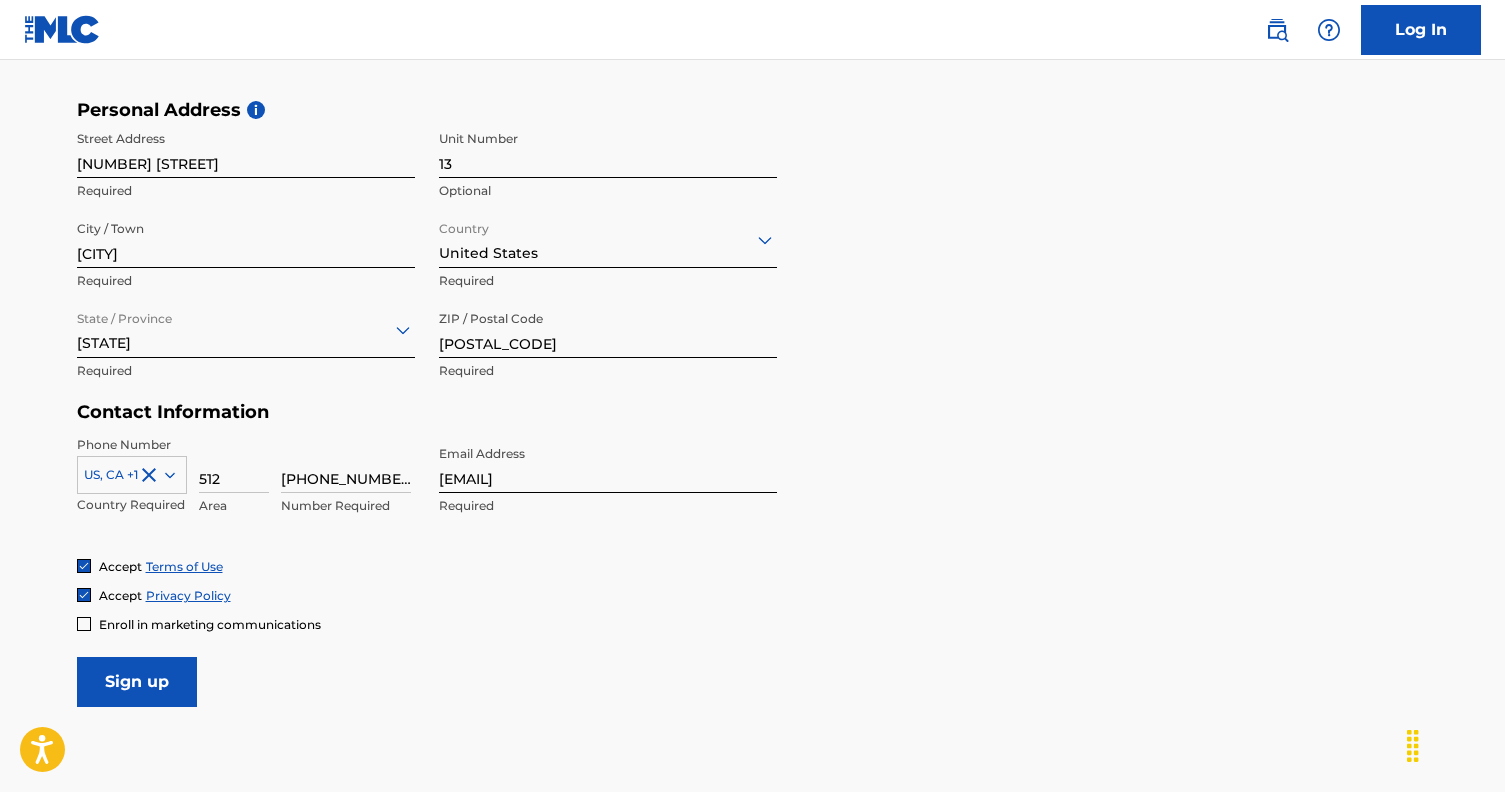 click on "Sign up" at bounding box center [137, 682] 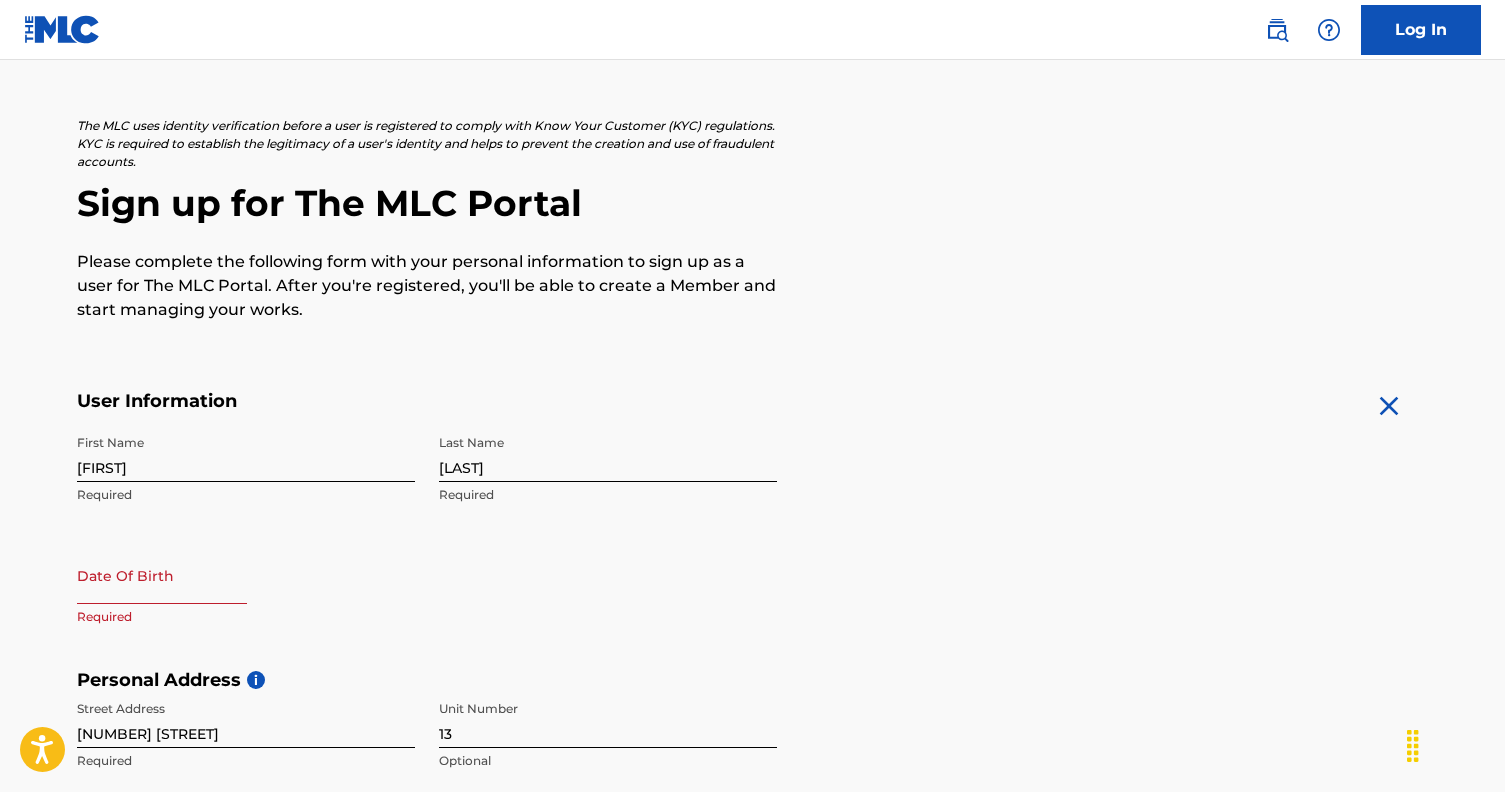 scroll, scrollTop: 109, scrollLeft: 0, axis: vertical 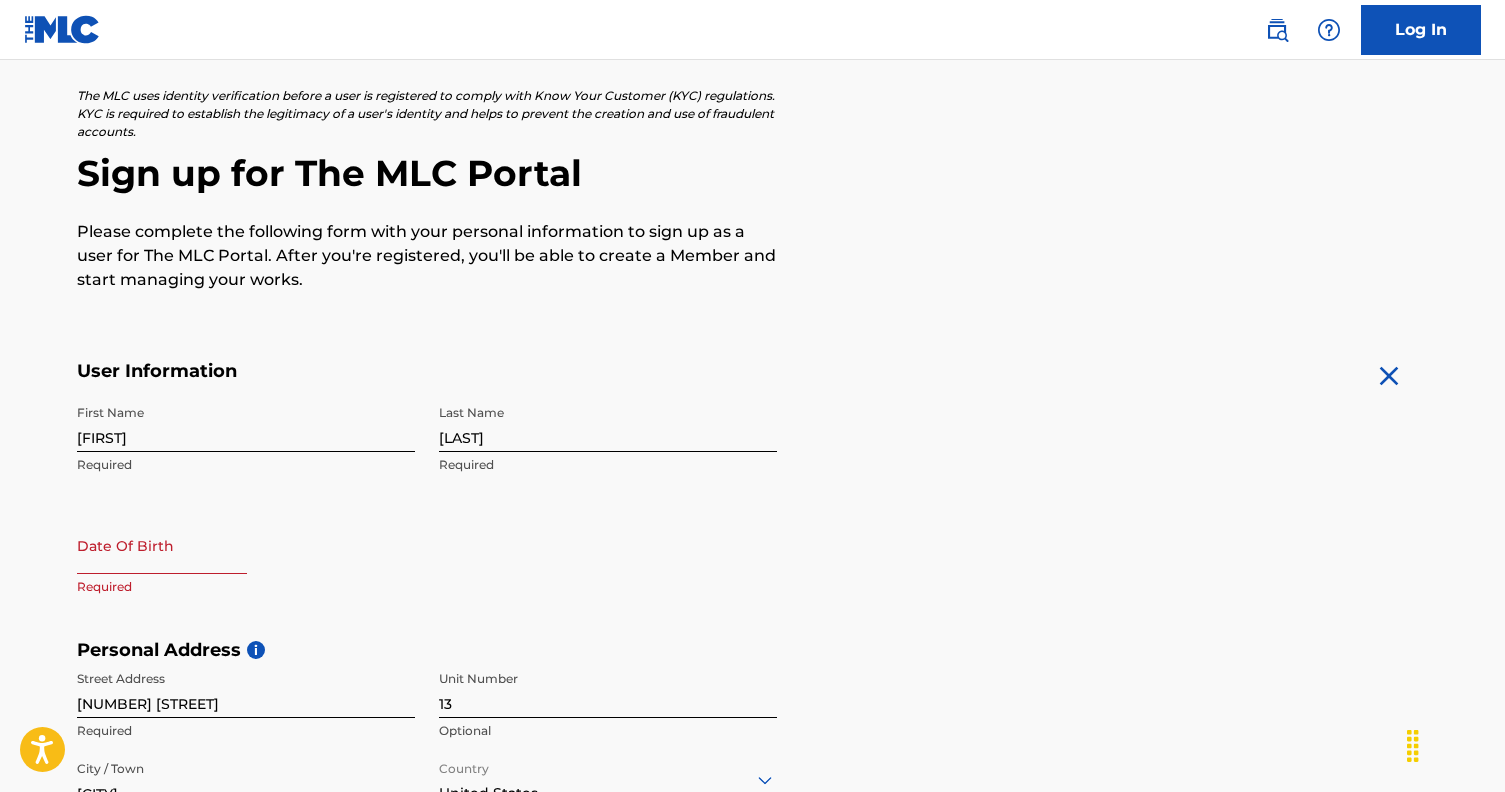 click at bounding box center (162, 545) 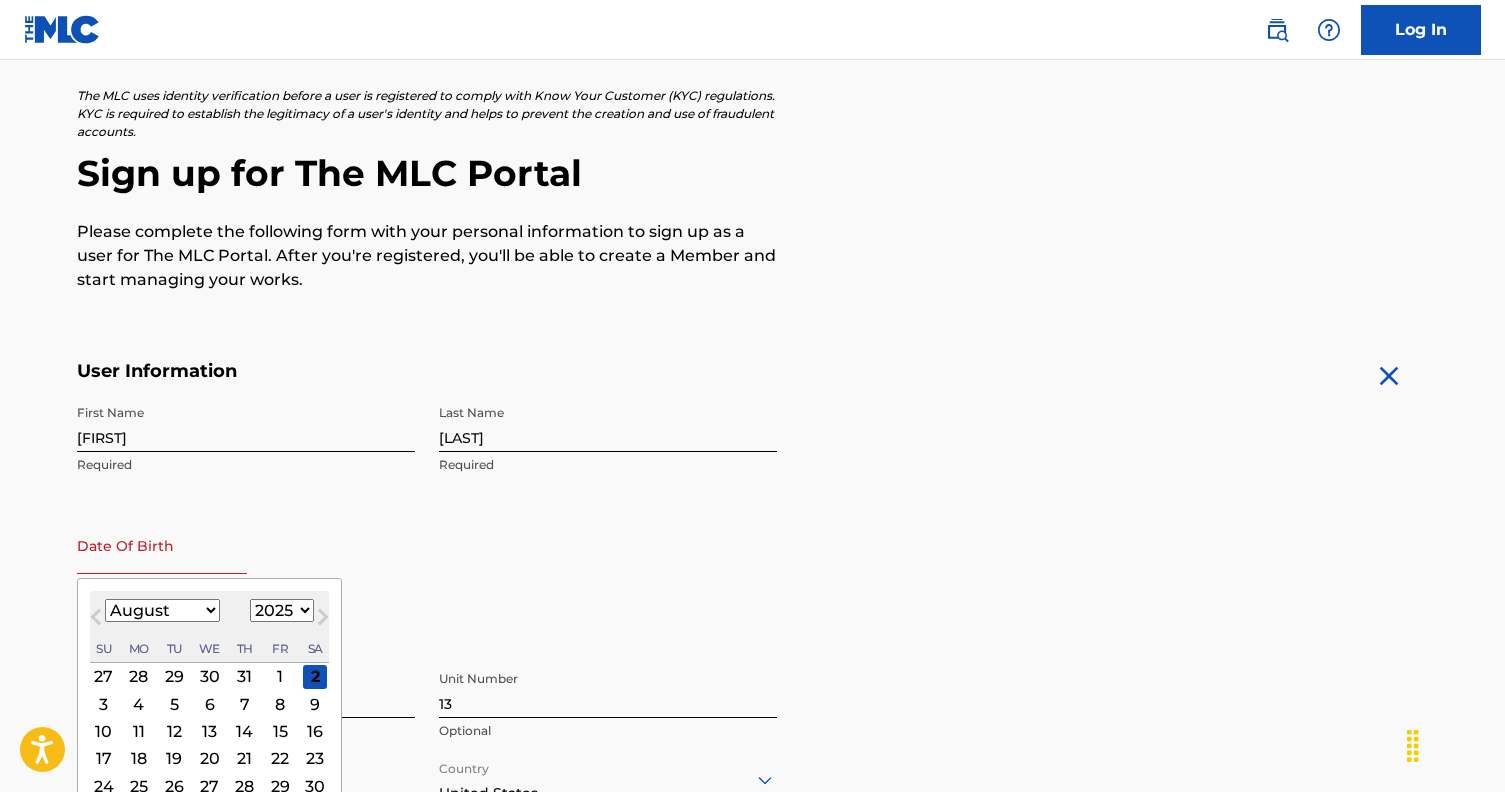 click on "January February March April May June July August September October November December" at bounding box center [162, 610] 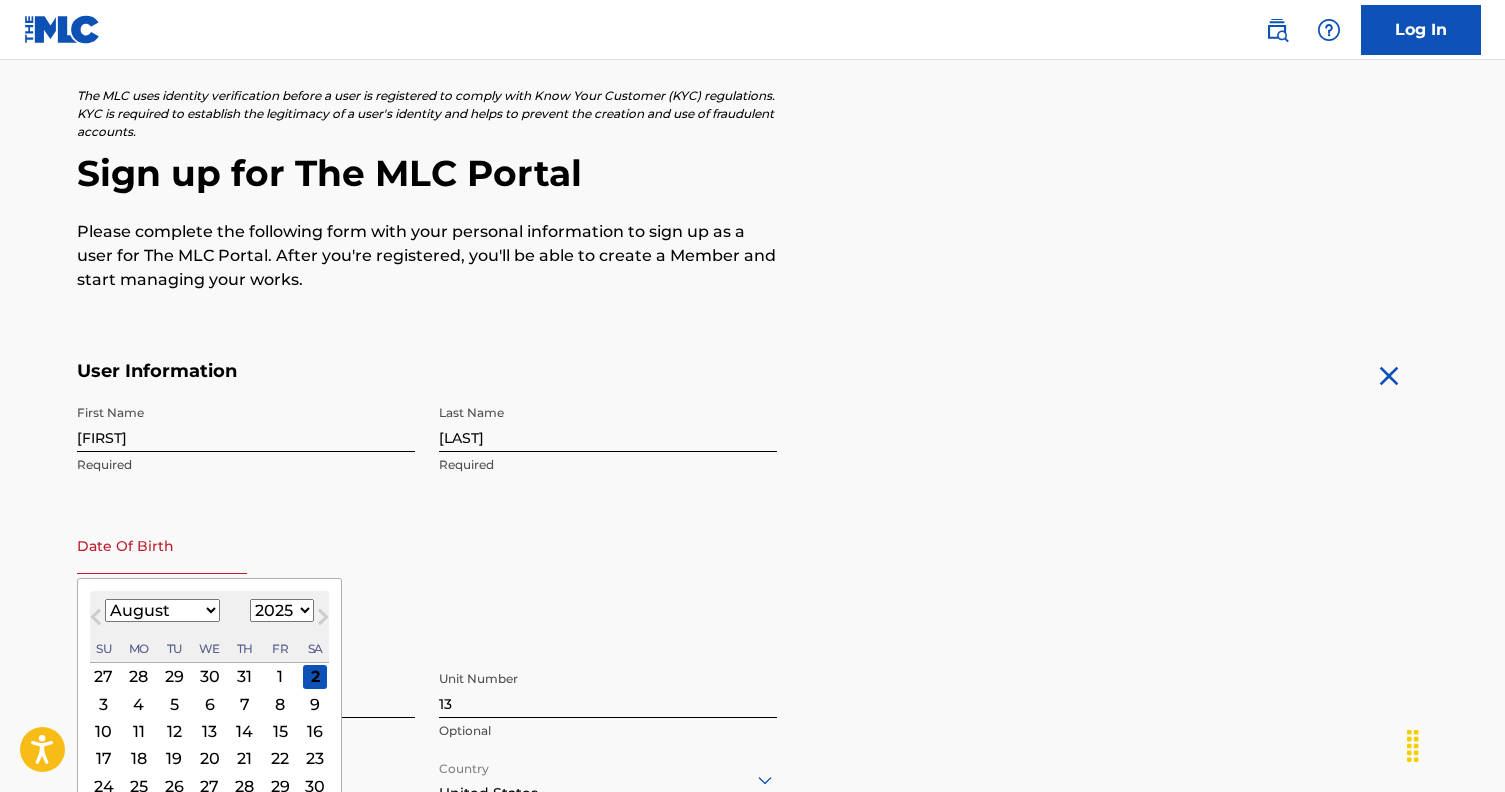 select on "2" 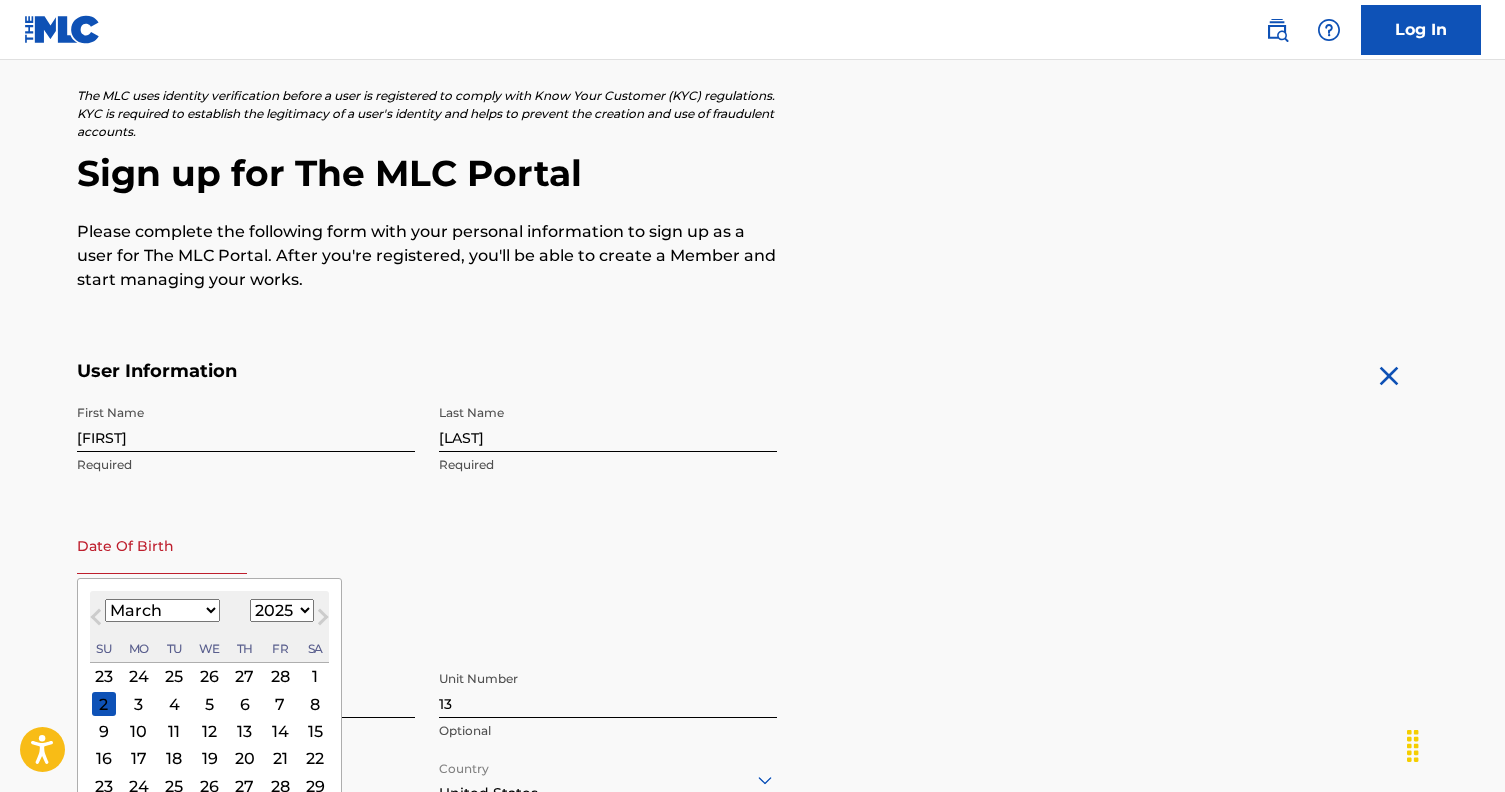 click on "1899 1900 1901 1902 1903 1904 1905 1906 1907 1908 1909 1910 1911 1912 1913 1914 1915 1916 1917 1918 1919 1920 1921 1922 1923 1924 1925 1926 1927 1928 1929 1930 1931 1932 1933 1934 1935 1936 1937 1938 1939 1940 1941 1942 1943 1944 1945 1946 1947 1948 1949 1950 1951 1952 1953 1954 1955 1956 1957 1958 1959 1960 1961 1962 1963 1964 1965 1966 1967 1968 1969 1970 1971 1972 1973 1974 1975 1976 1977 1978 1979 1980 1981 1982 1983 1984 1985 1986 1987 1988 1989 1990 1991 1992 1993 1994 1995 1996 1997 1998 1999 2000 2001 2002 2003 2004 2005 2006 2007 2008 2009 2010 2011 2012 2013 2014 2015 2016 2017 2018 2019 2020 2021 2022 2023 2024 2025 2026 2027 2028 2029 2030 2031 2032 2033 2034 2035 2036 2037 2038 2039 2040 2041 2042 2043 2044 2045 2046 2047 2048 2049 2050 2051 2052 2053 2054 2055 2056 2057 2058 2059 2060 2061 2062 2063 2064 2065 2066 2067 2068 2069 2070 2071 2072 2073 2074 2075 2076 2077 2078 2079 2080 2081 2082 2083 2084 2085 2086 2087 2088 2089 2090 2091 2092 2093 2094 2095 2096 2097 2098 2099 2100" at bounding box center (282, 610) 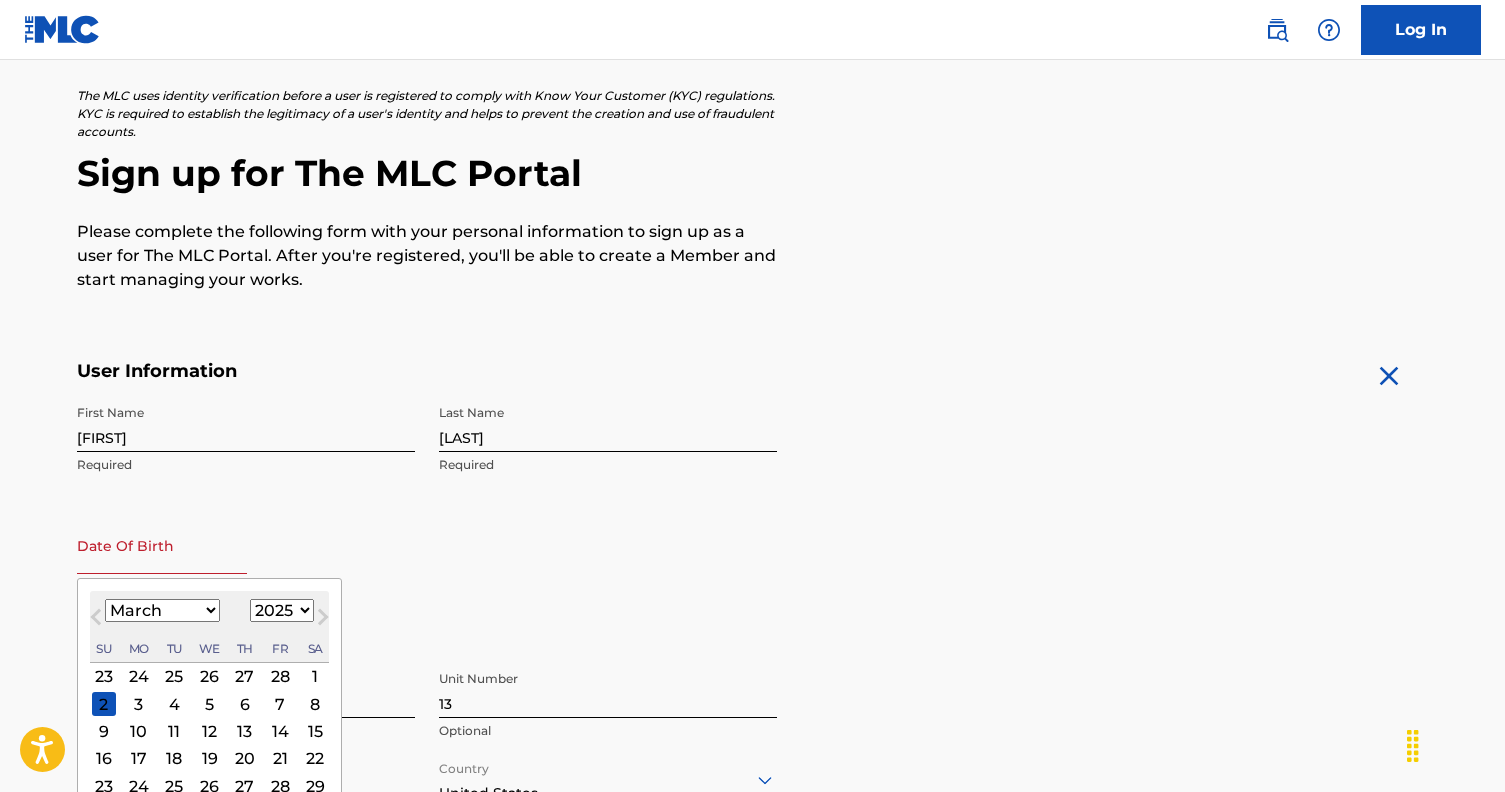 select on "2001" 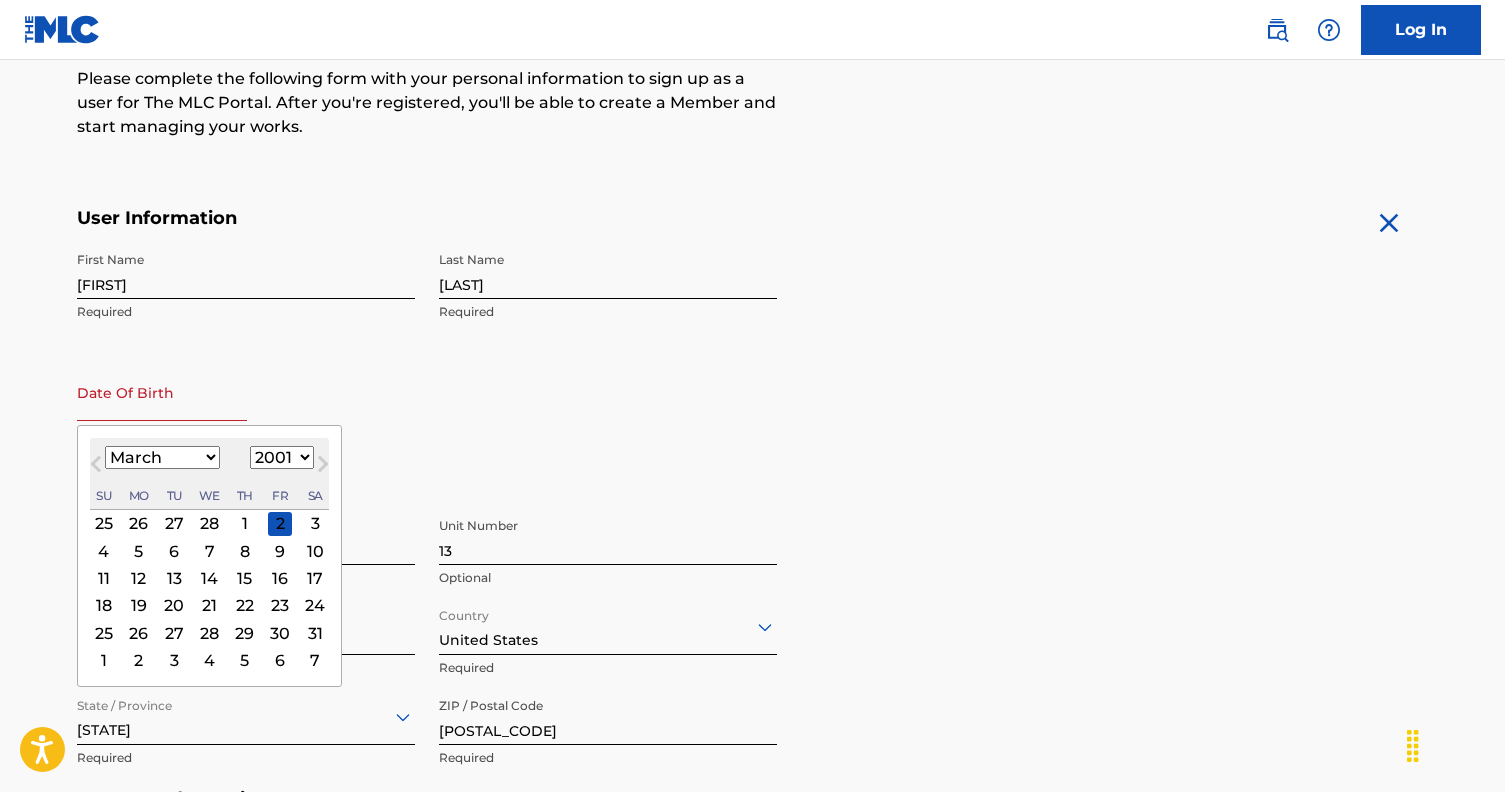 scroll, scrollTop: 266, scrollLeft: 0, axis: vertical 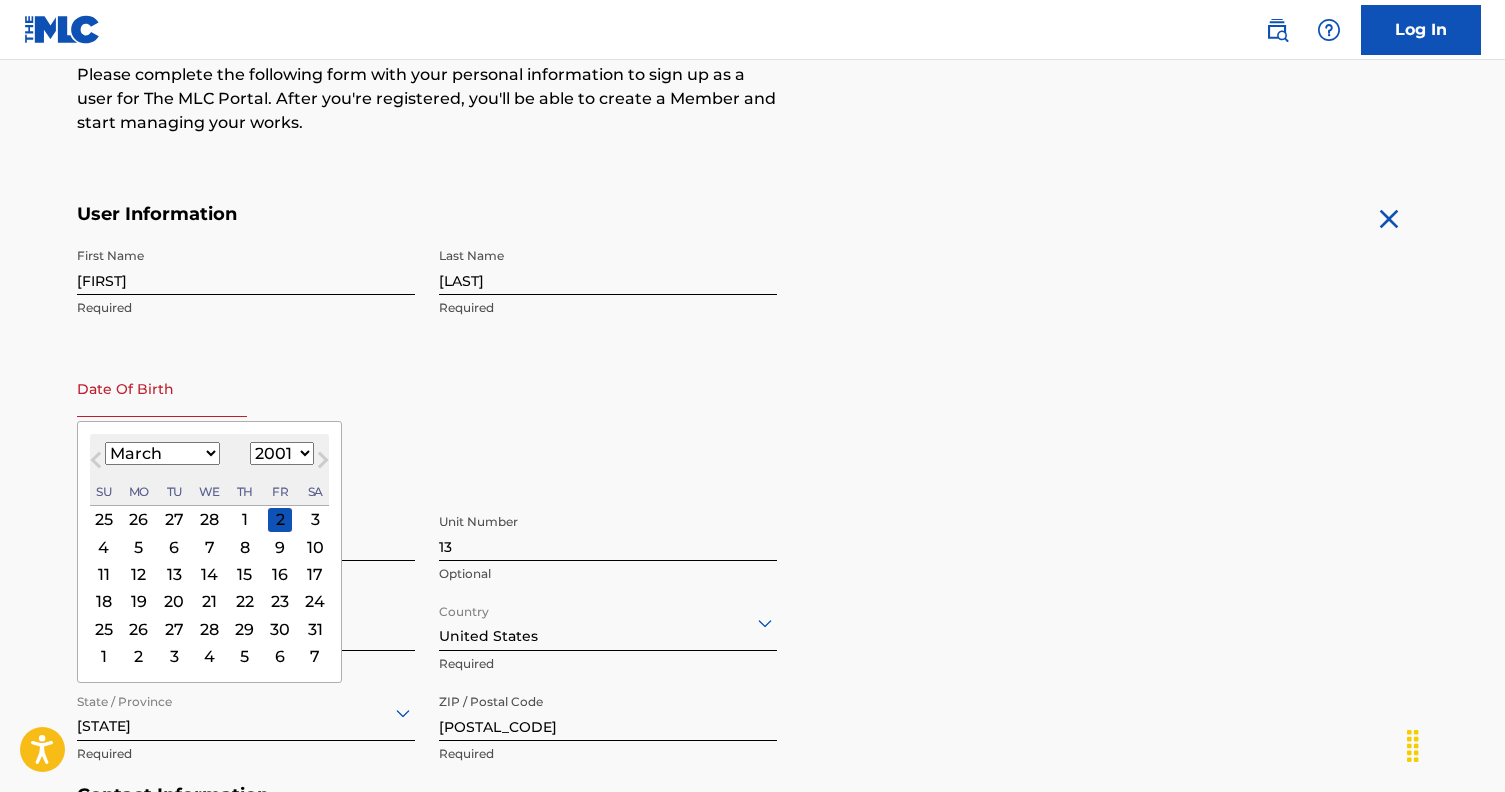 click on "25" at bounding box center (103, 629) 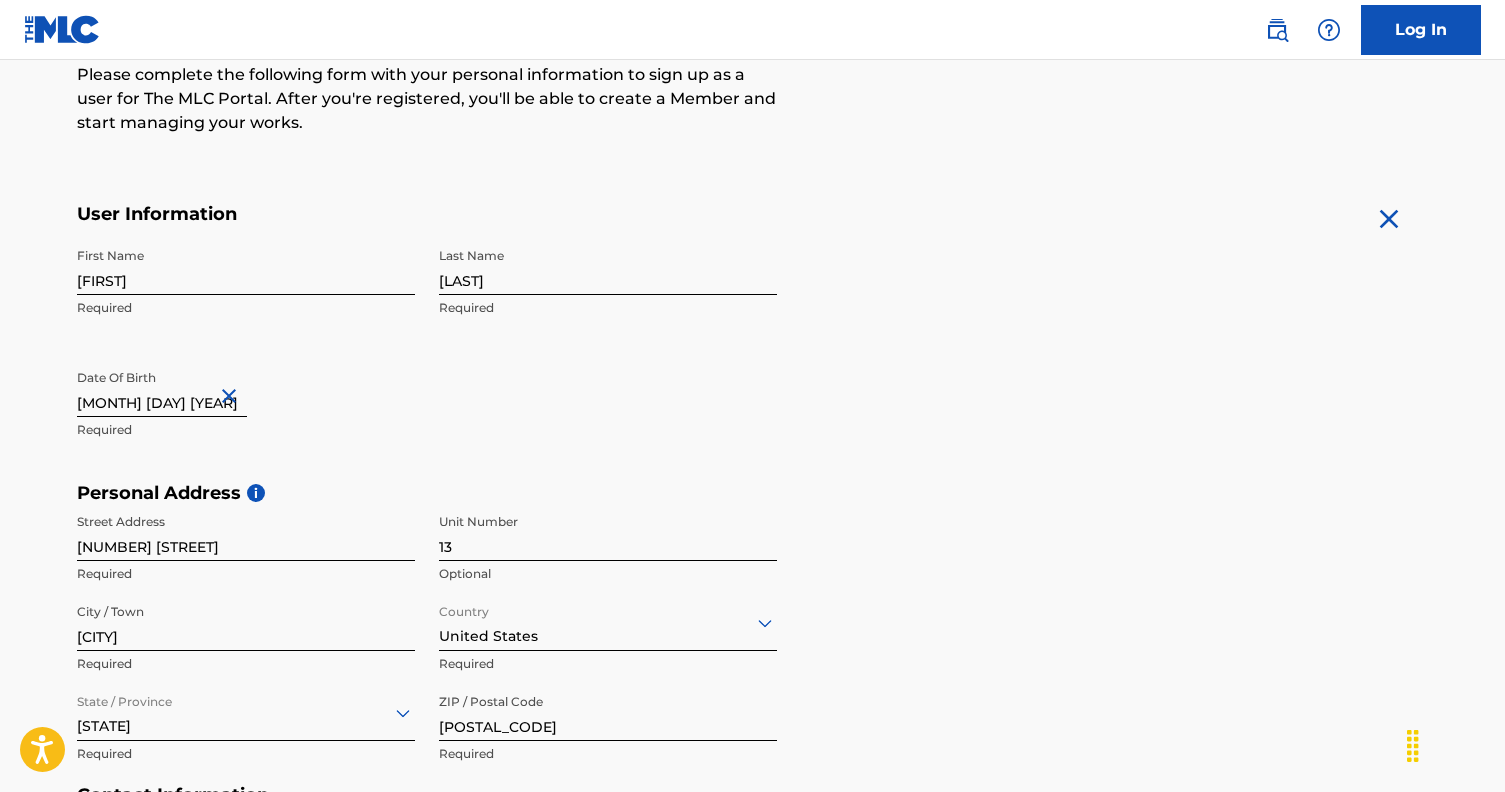 scroll, scrollTop: 771, scrollLeft: 0, axis: vertical 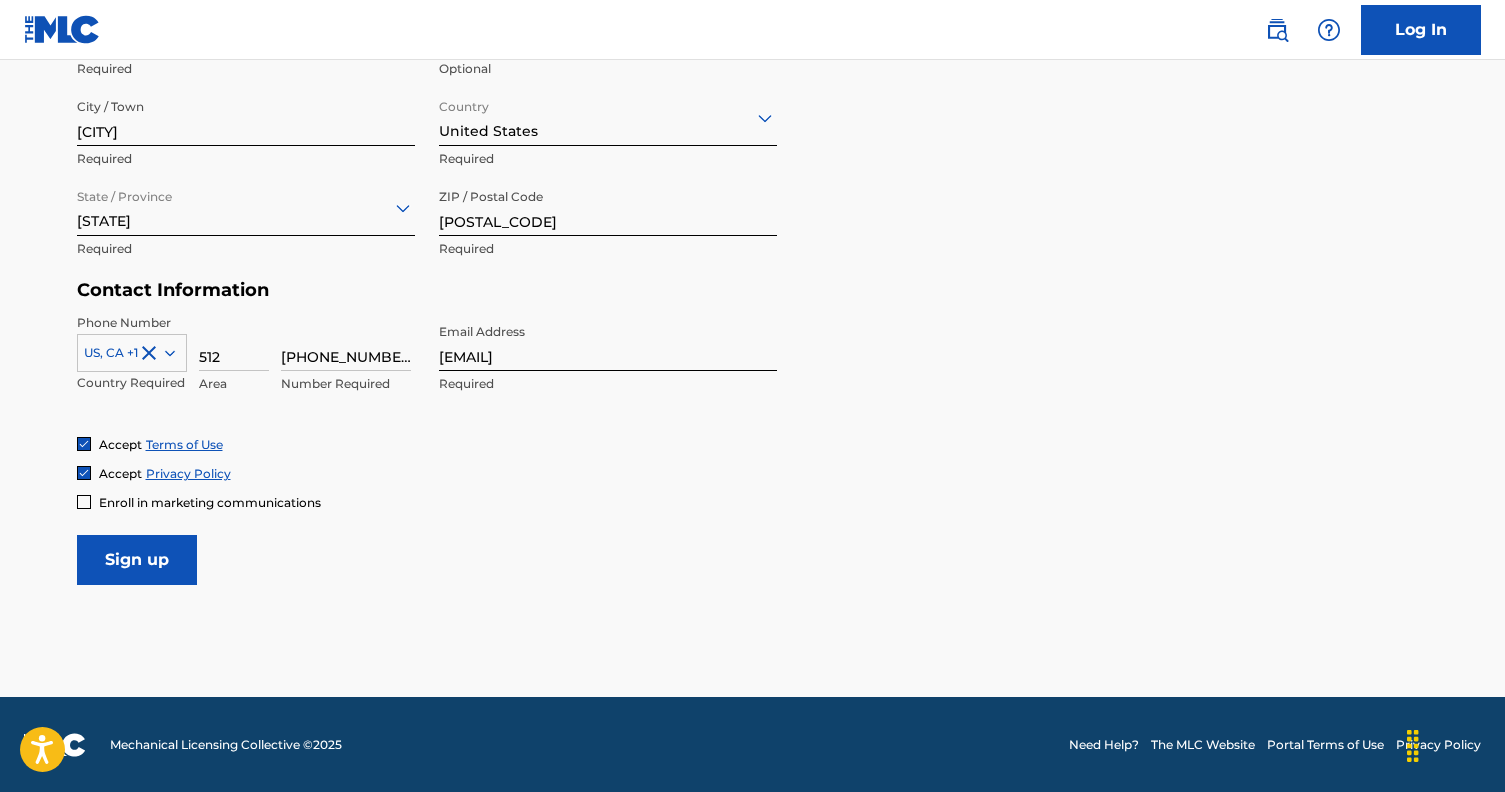 click on "Sign up" at bounding box center [137, 560] 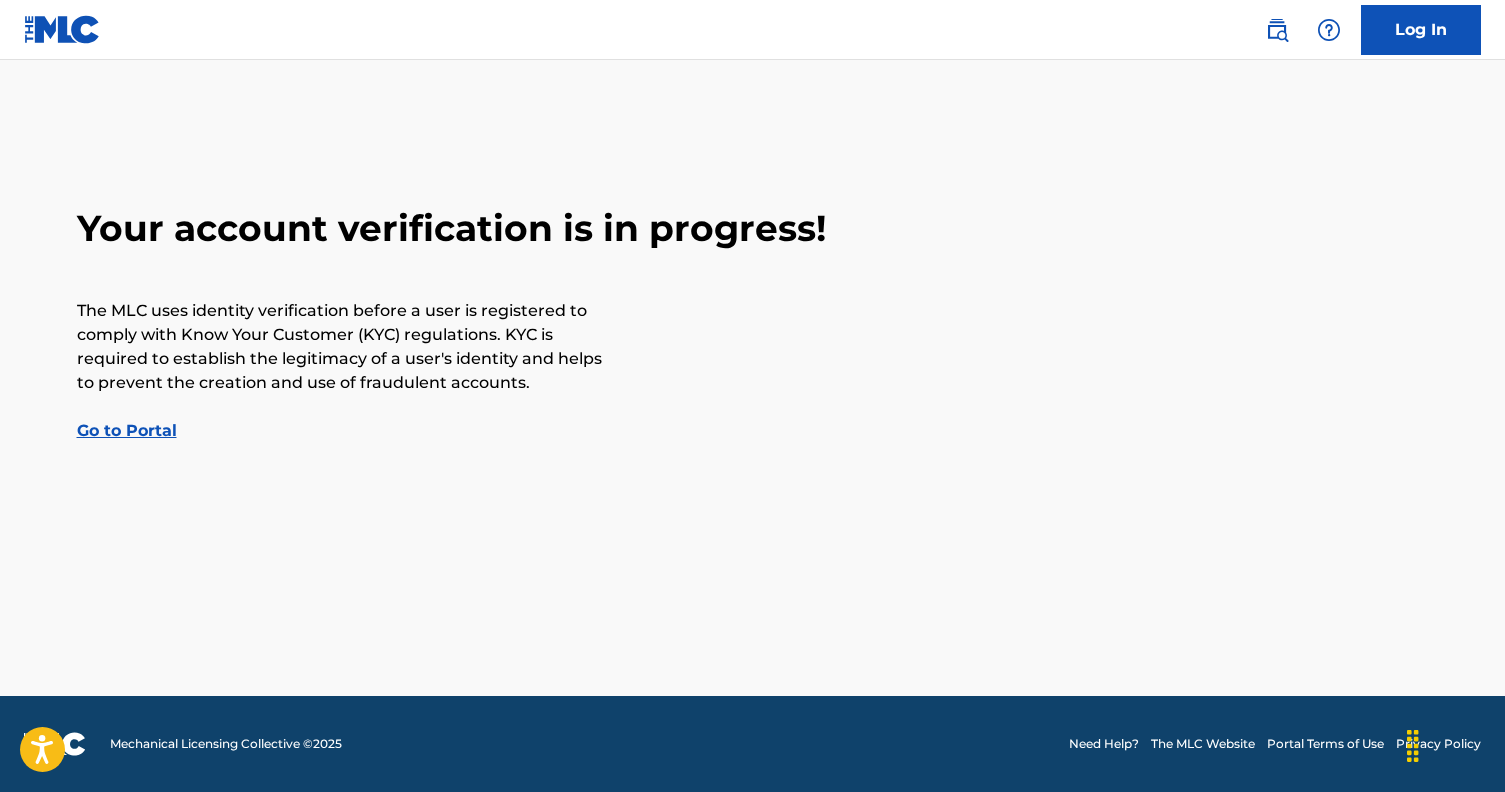 scroll, scrollTop: 0, scrollLeft: 0, axis: both 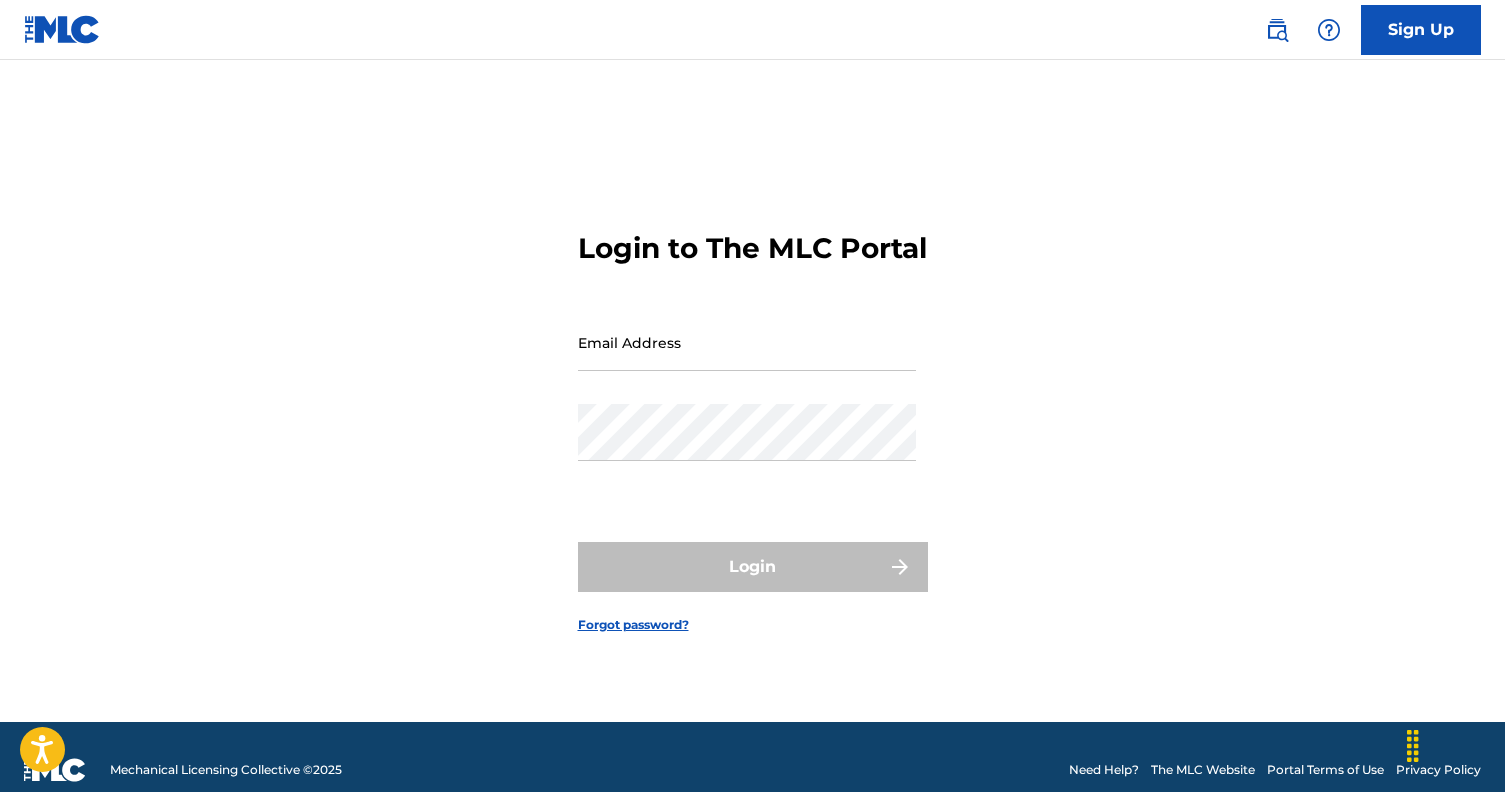 click on "Email Address" at bounding box center (747, 342) 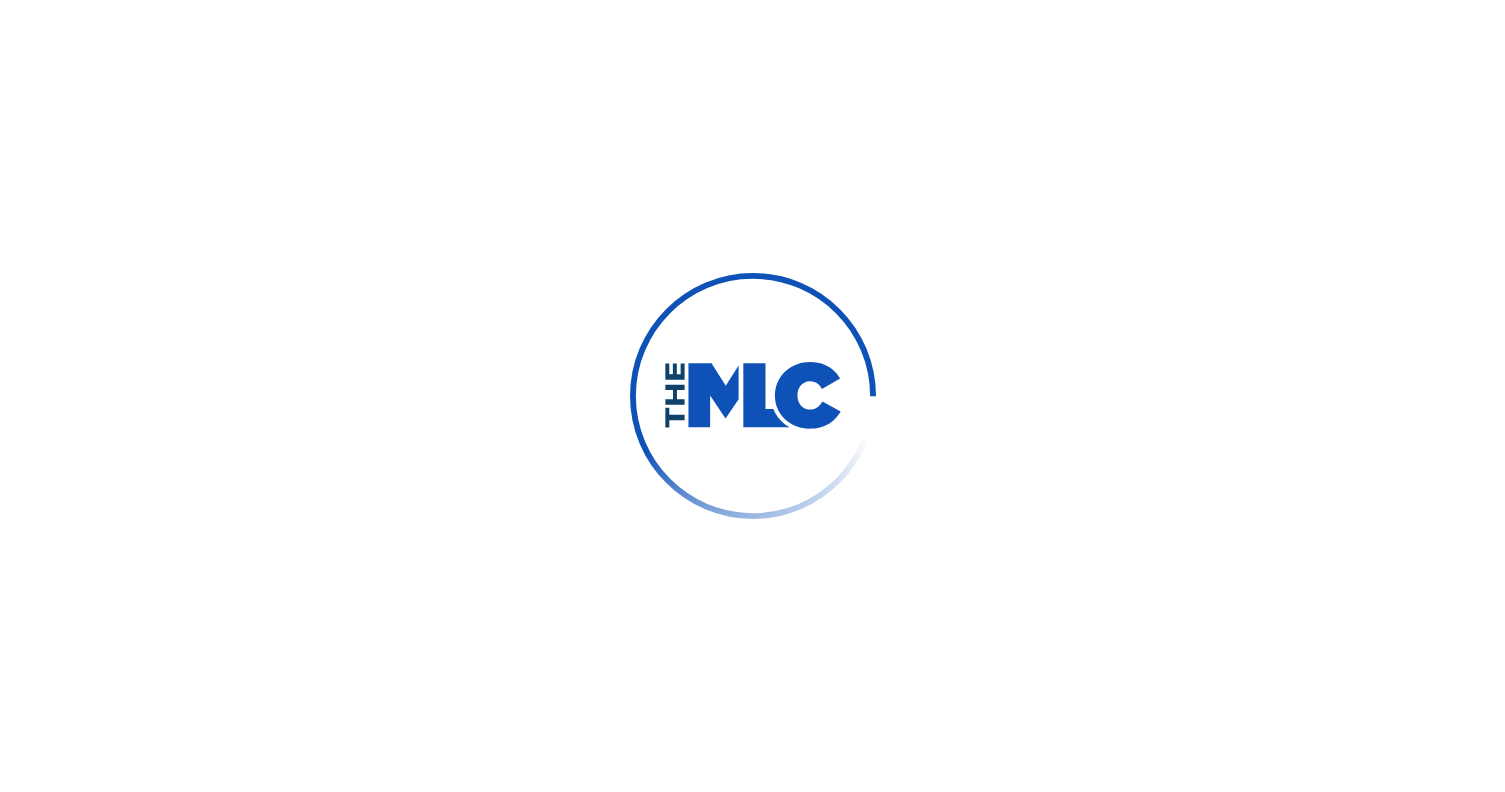 scroll, scrollTop: 0, scrollLeft: 0, axis: both 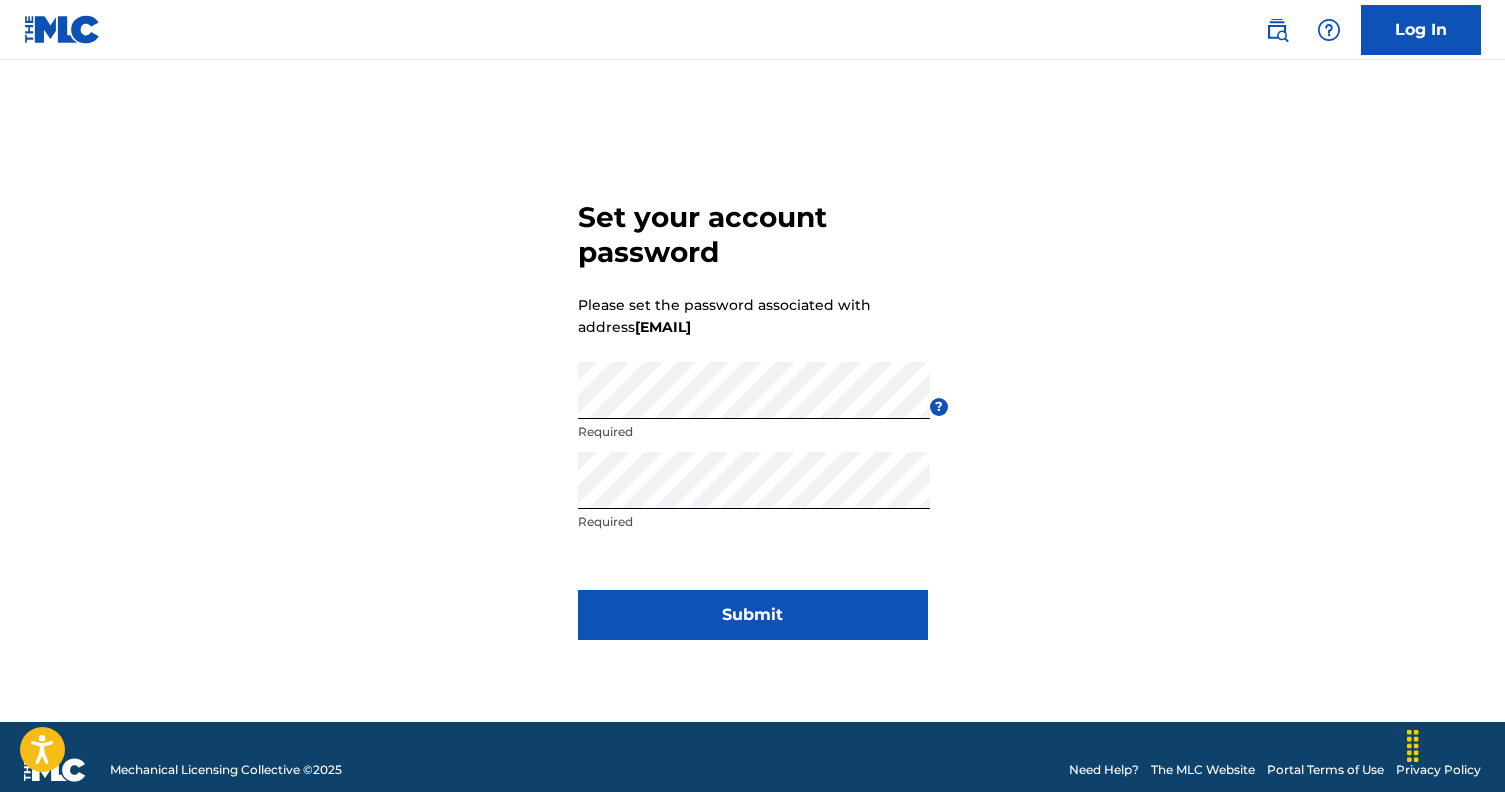 click on "Submit" at bounding box center [753, 615] 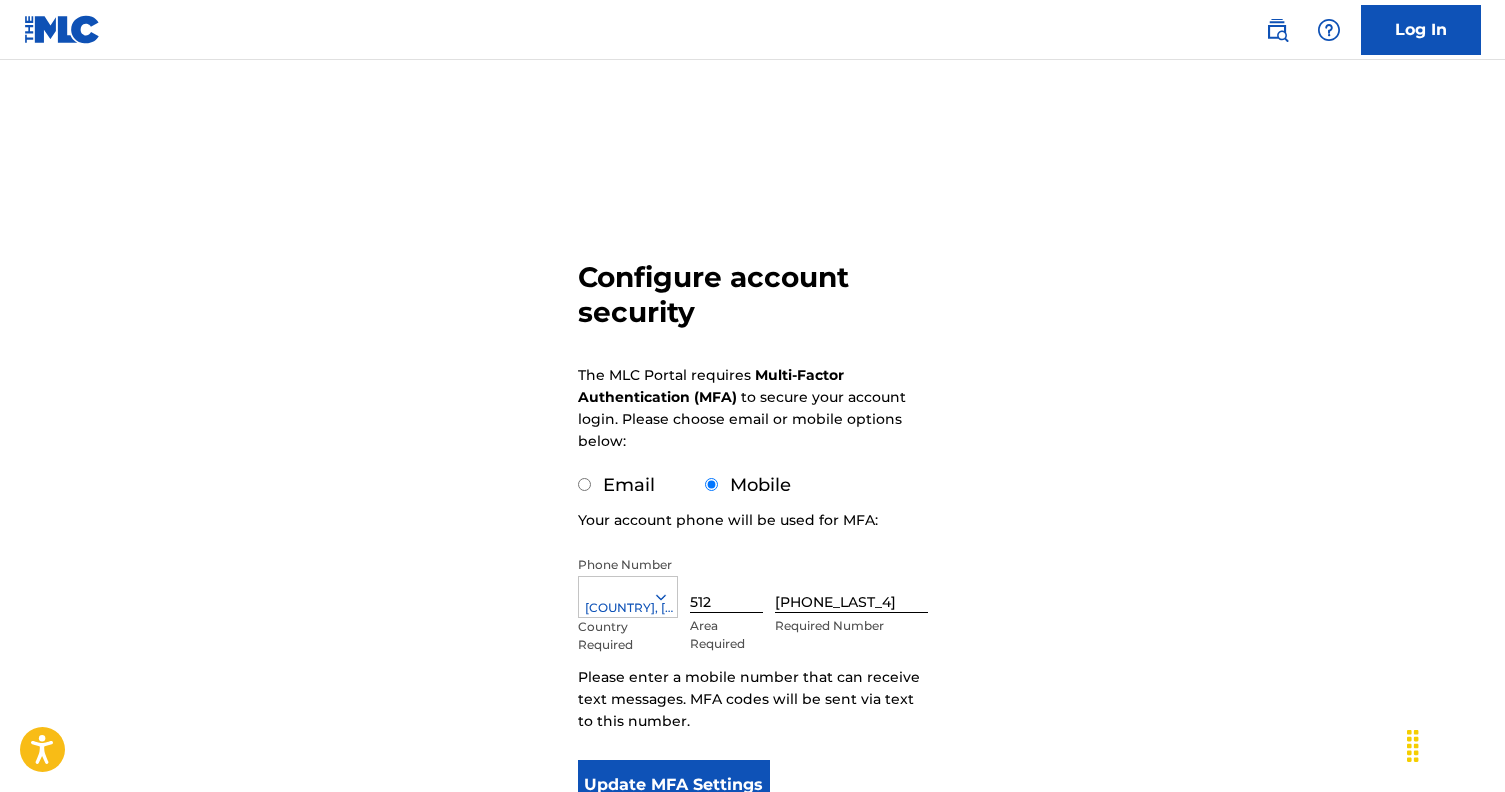 scroll, scrollTop: 158, scrollLeft: 0, axis: vertical 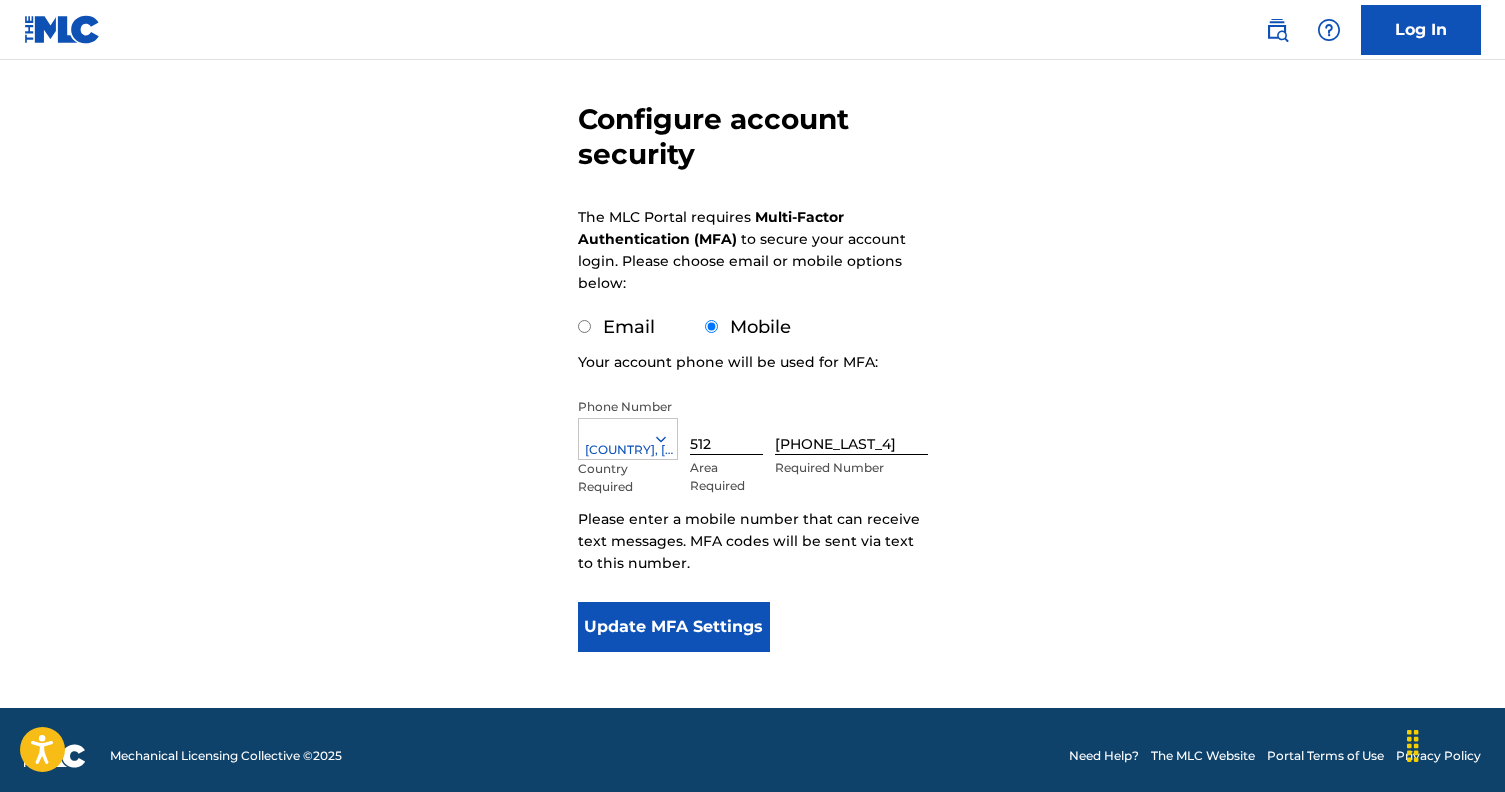 click on "Update MFA Settings" at bounding box center (674, 627) 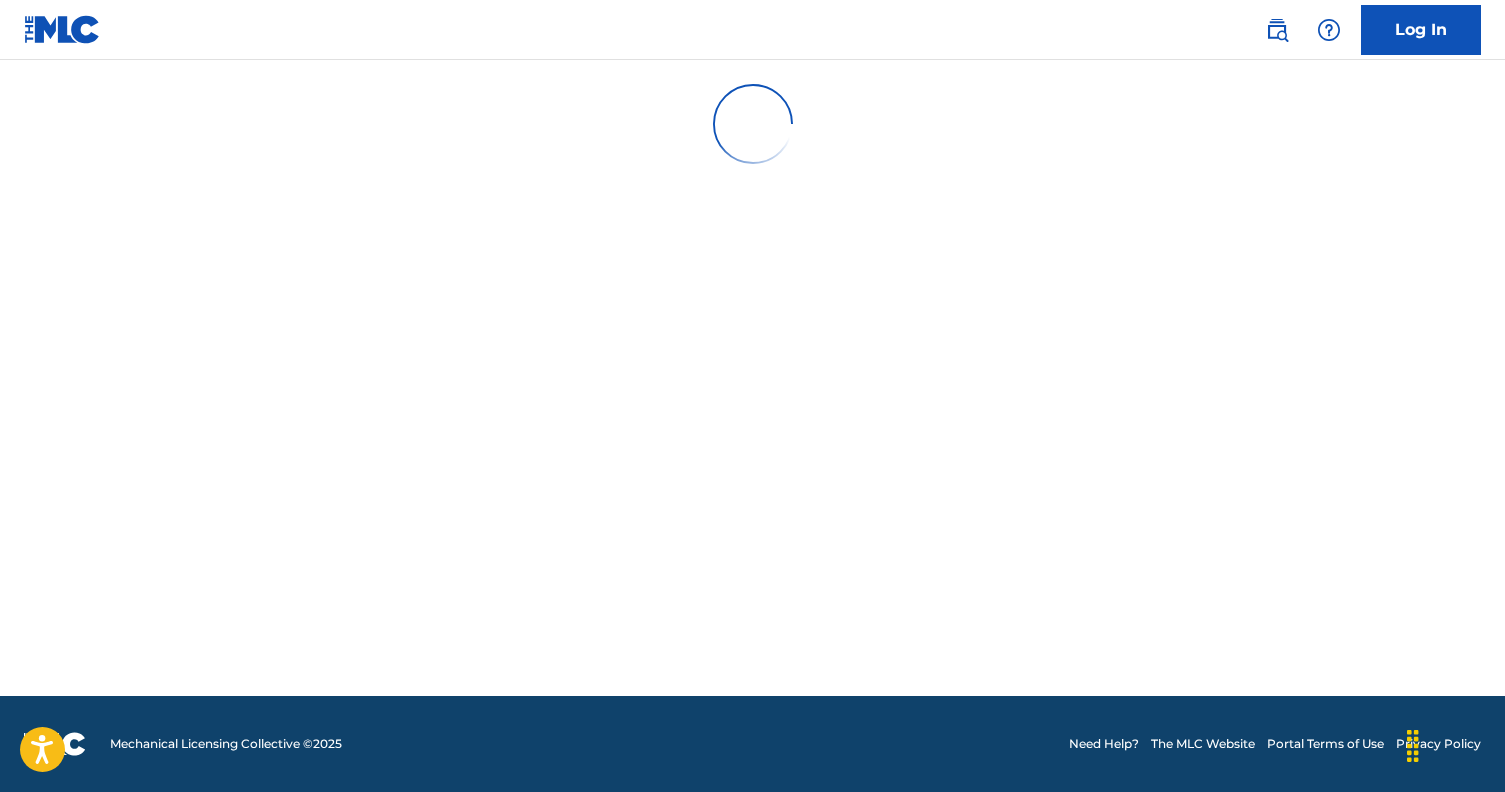 scroll, scrollTop: 0, scrollLeft: 0, axis: both 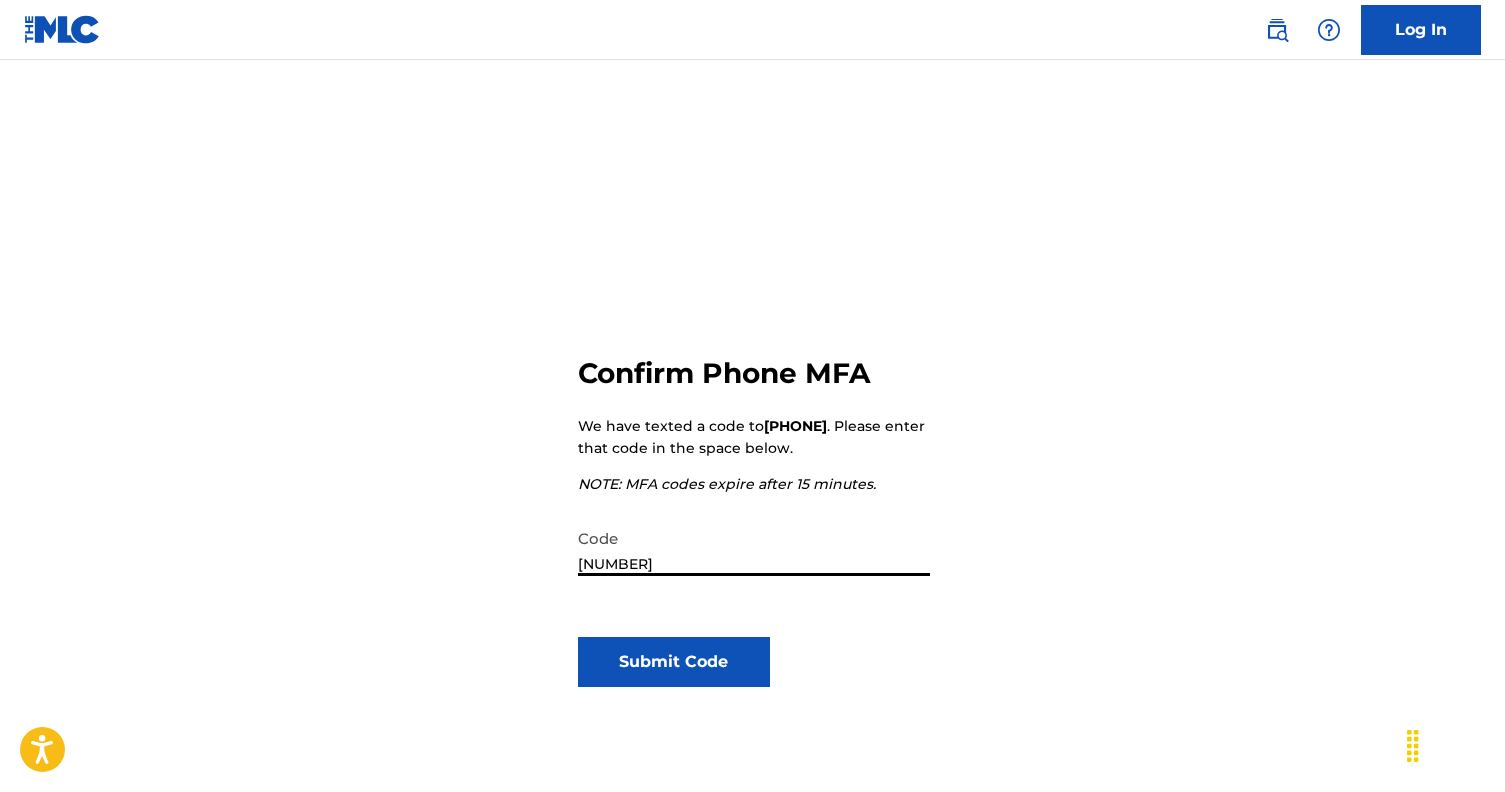 type on "060355" 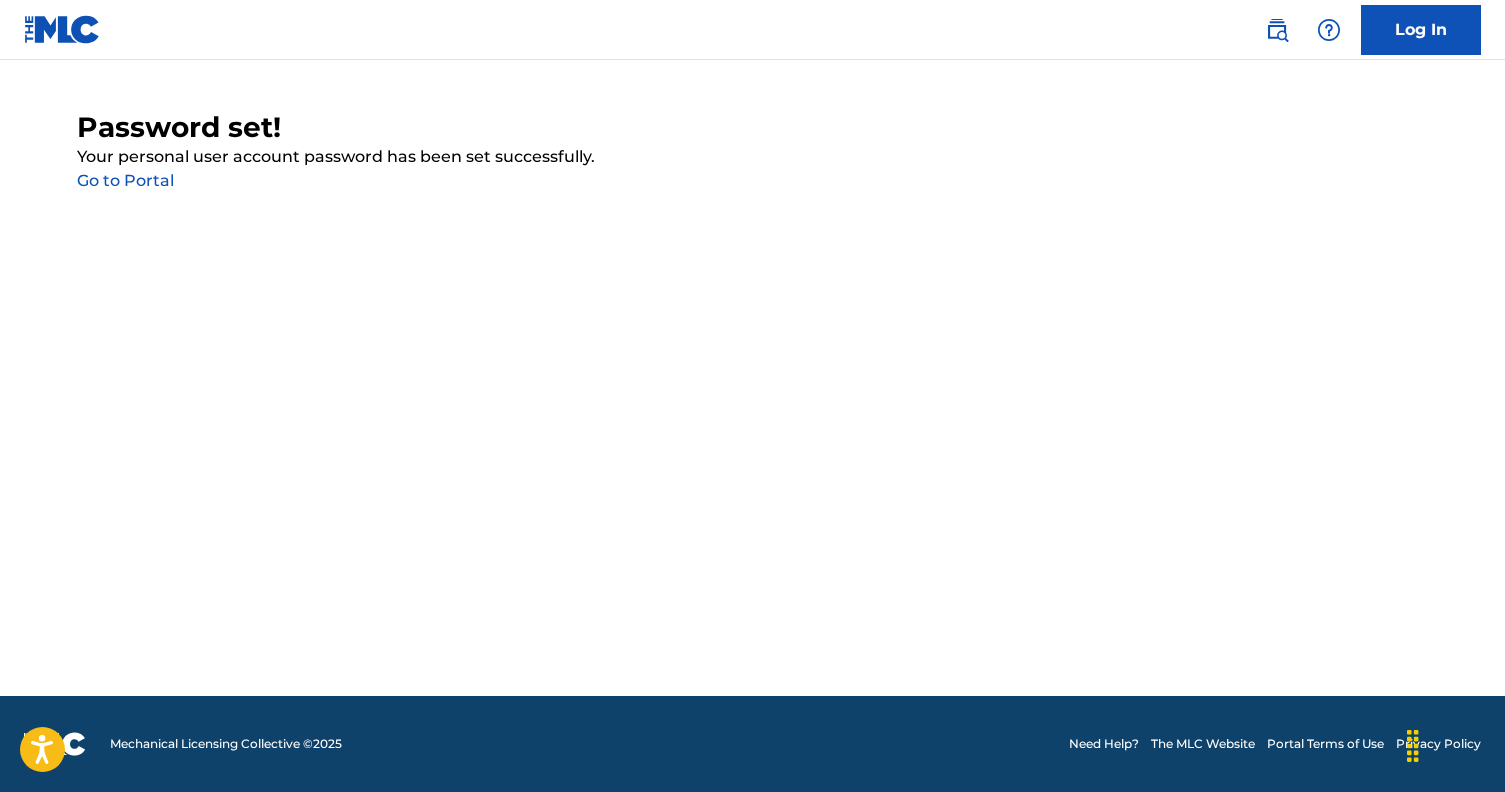 click on "Go to Portal" at bounding box center [125, 180] 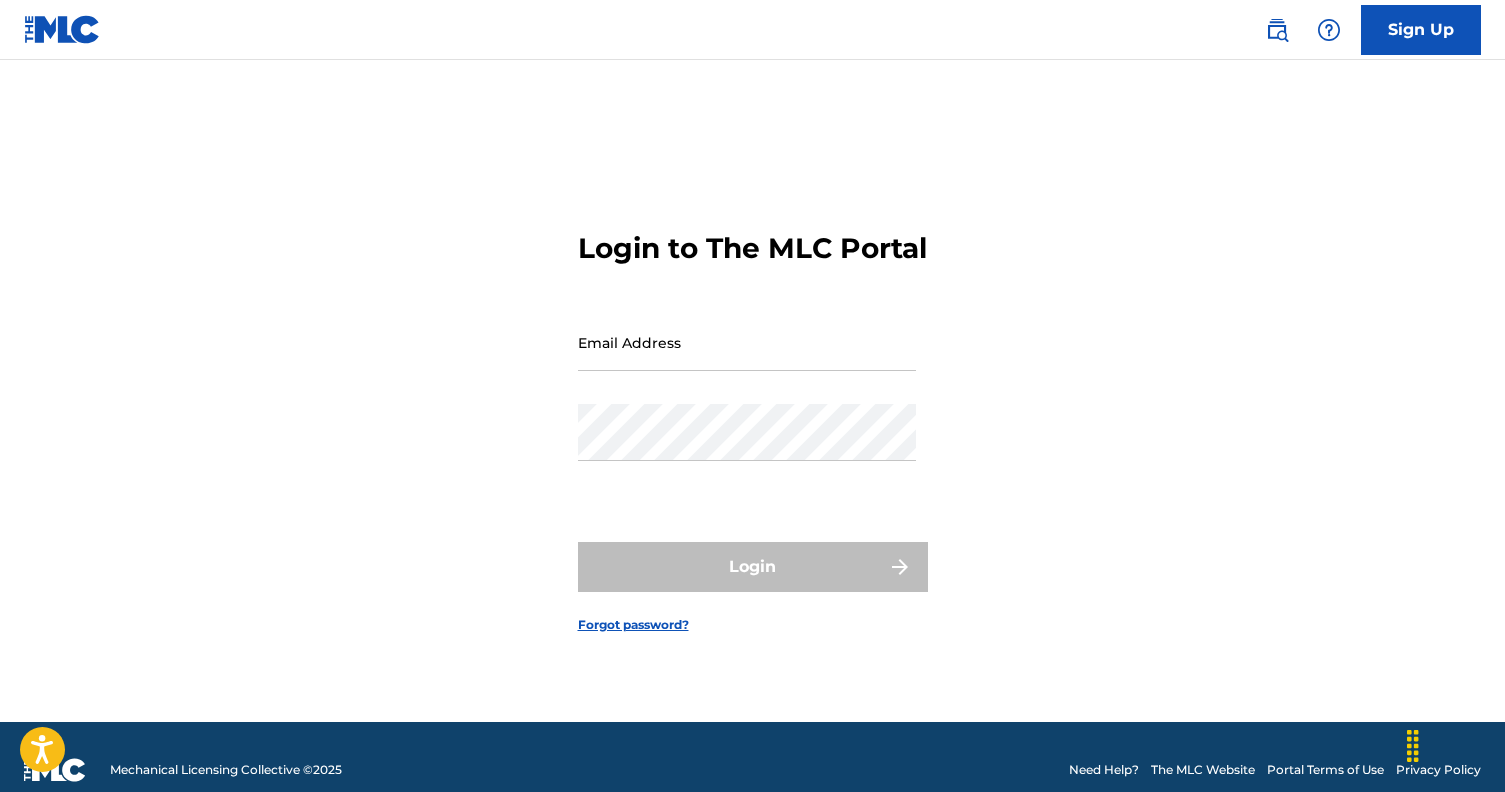 click on "Email Address" at bounding box center (747, 342) 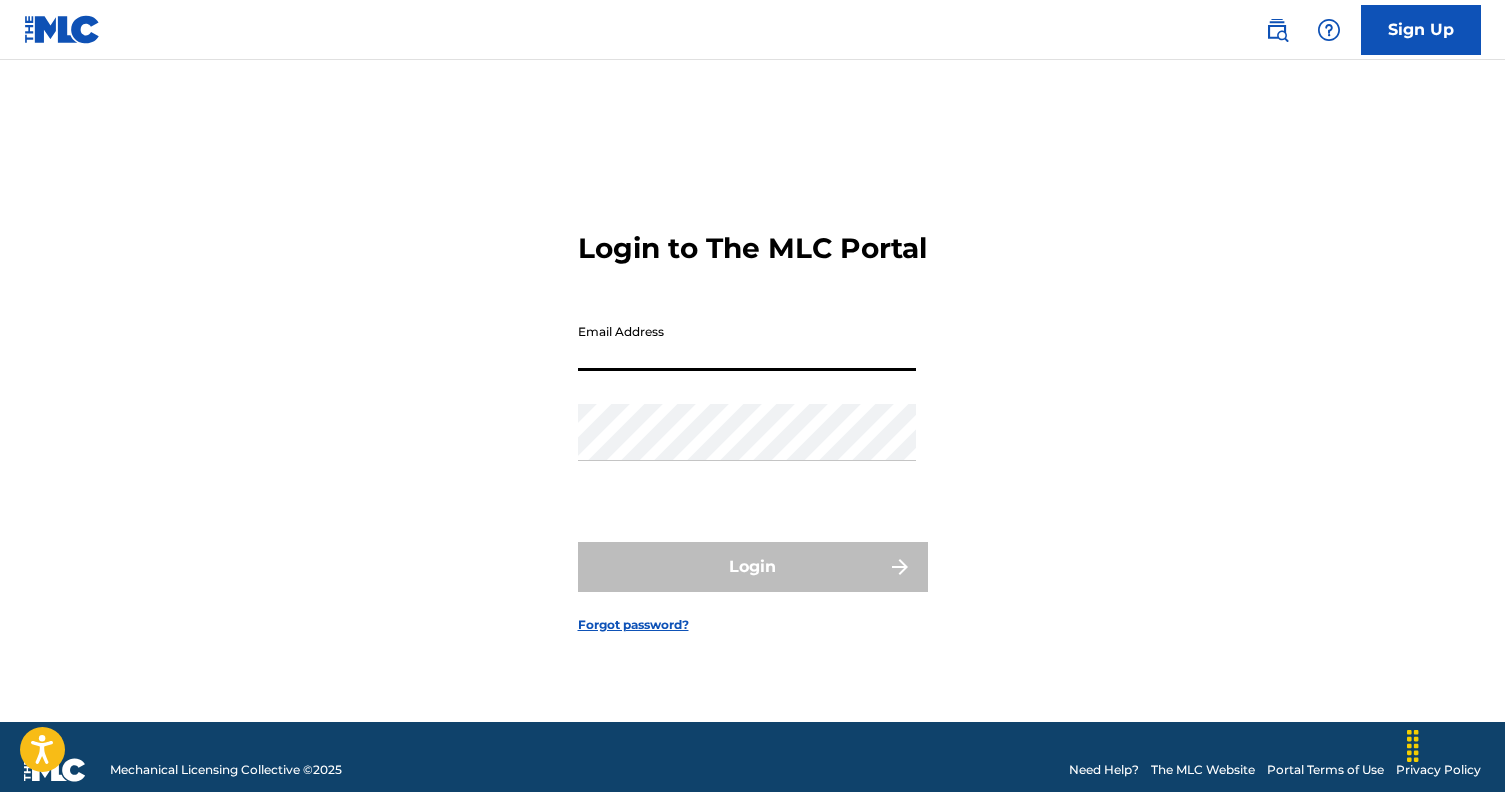 type on "[EMAIL]" 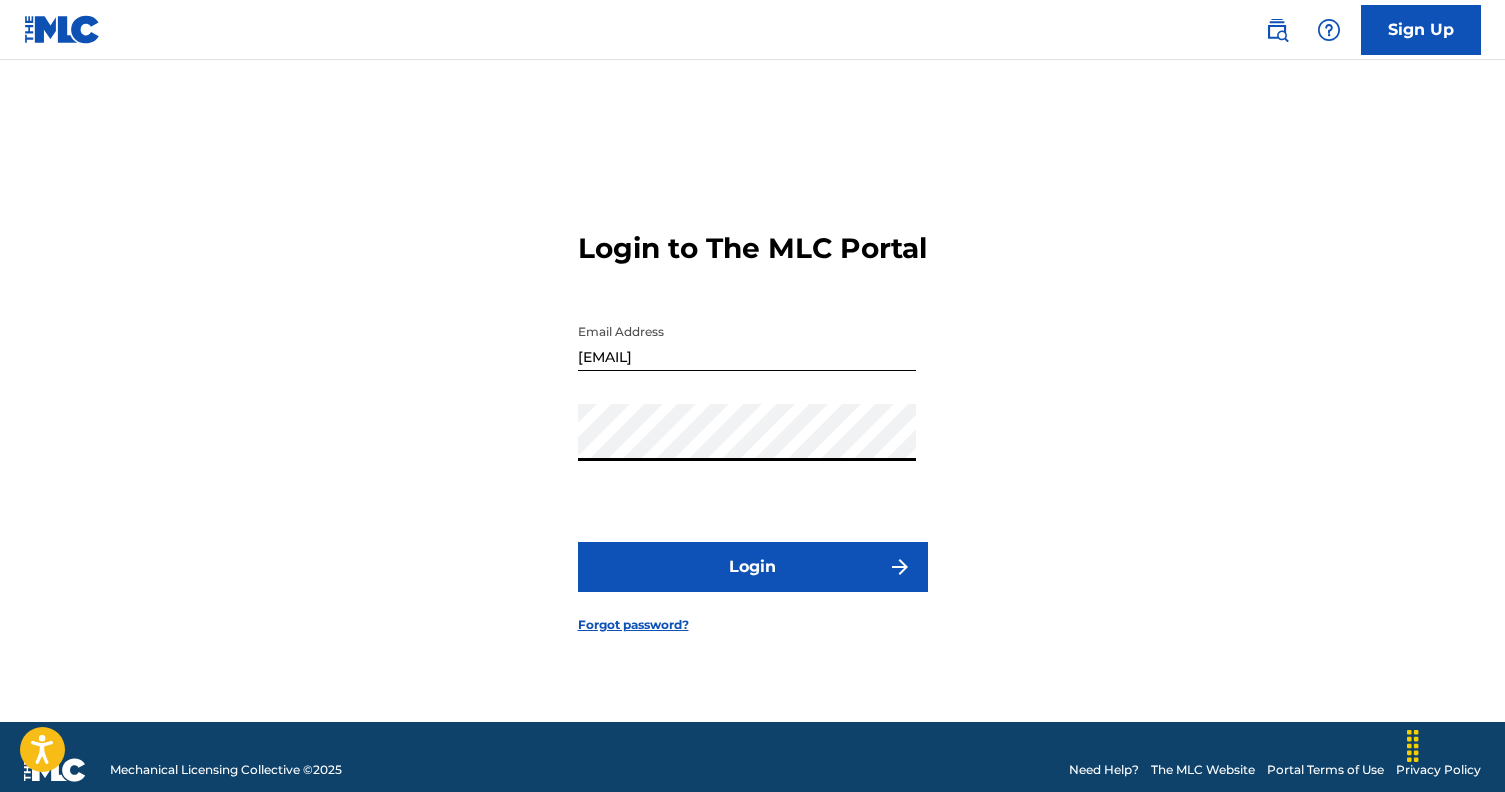 click on "Login to The MLC Portal Email Address antoniorsoltero@gmail.com Password Login Forgot password?" at bounding box center [753, 416] 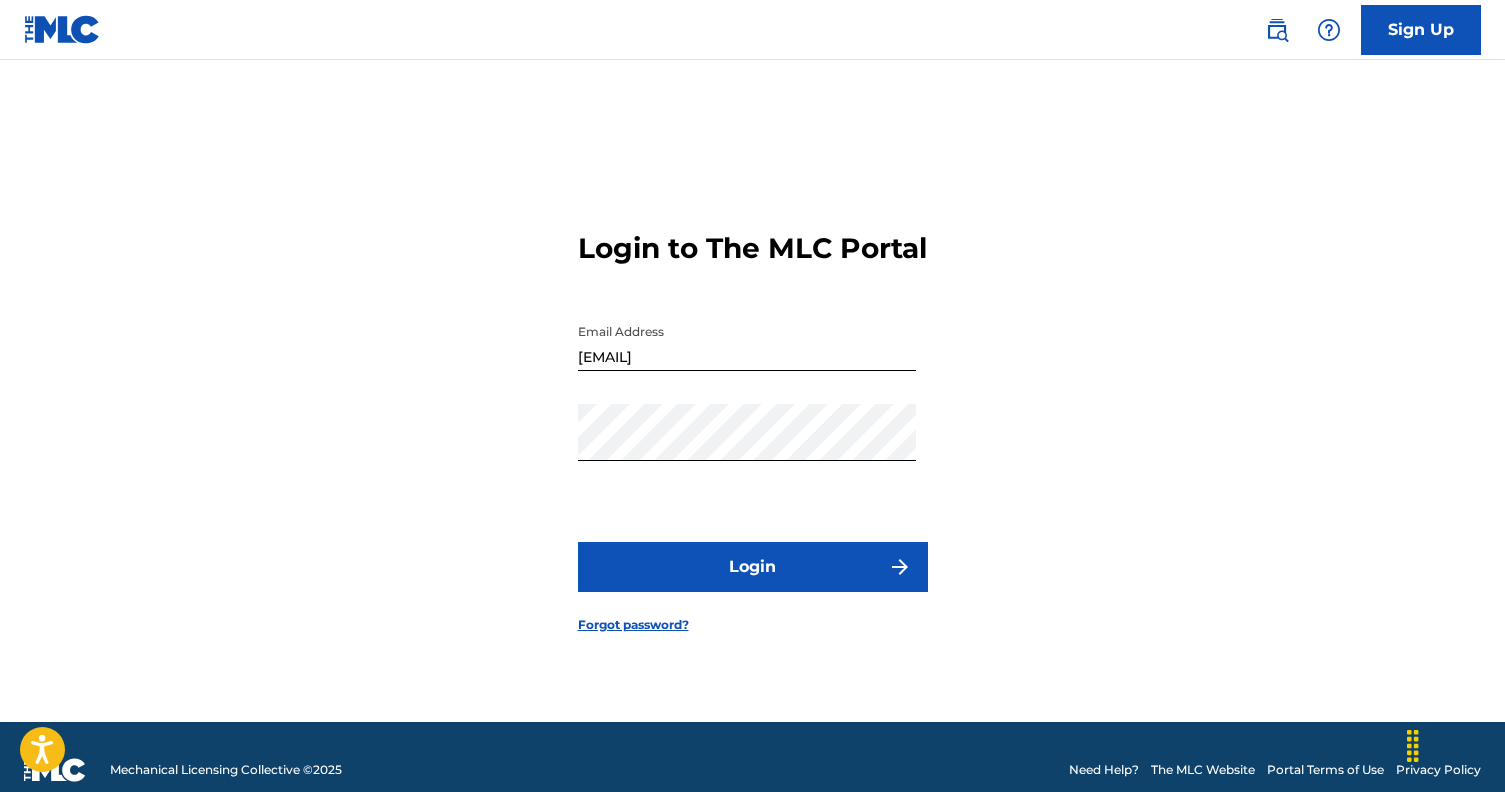 click on "Login" at bounding box center [753, 567] 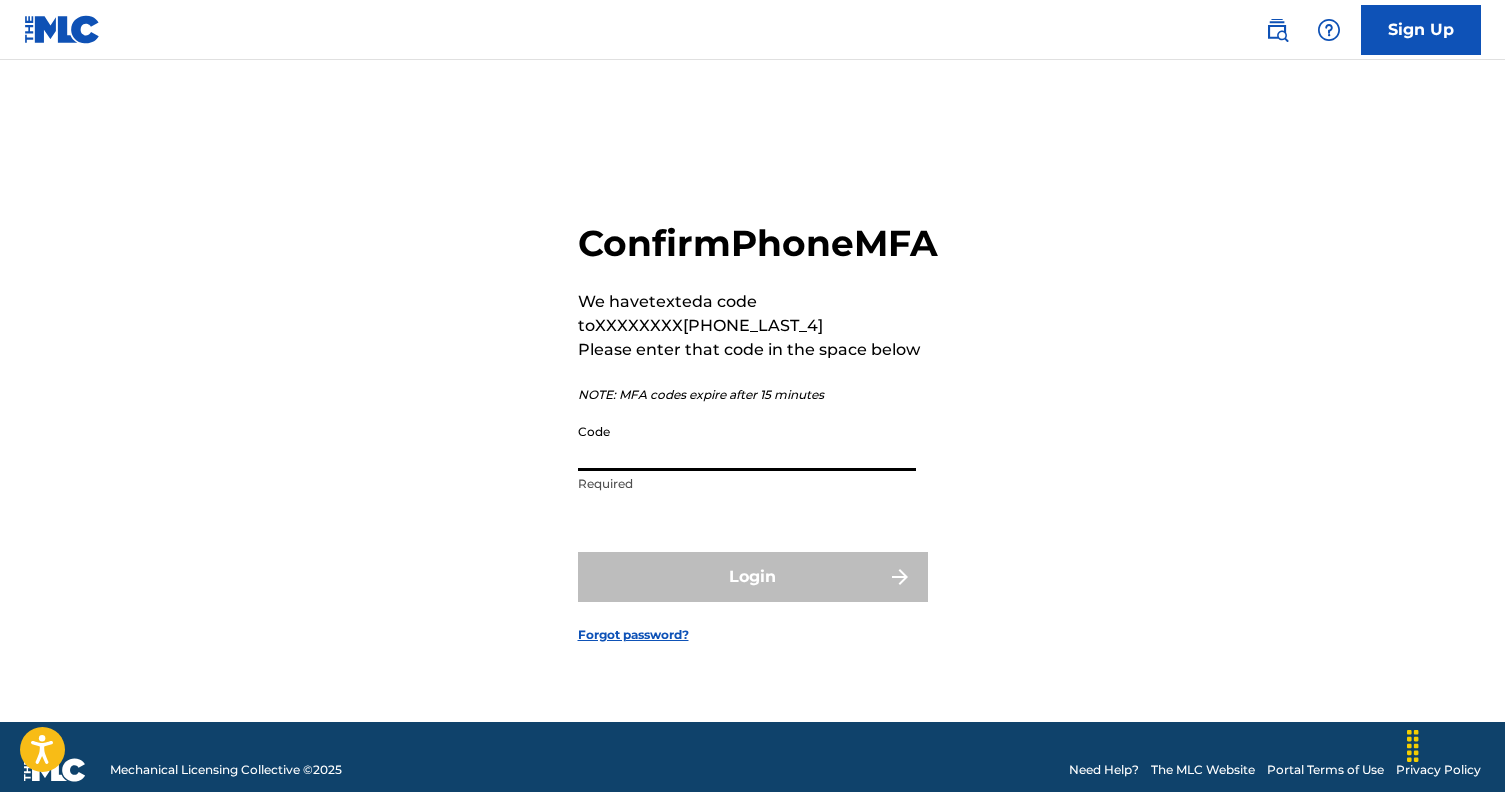 click on "Code" at bounding box center [747, 442] 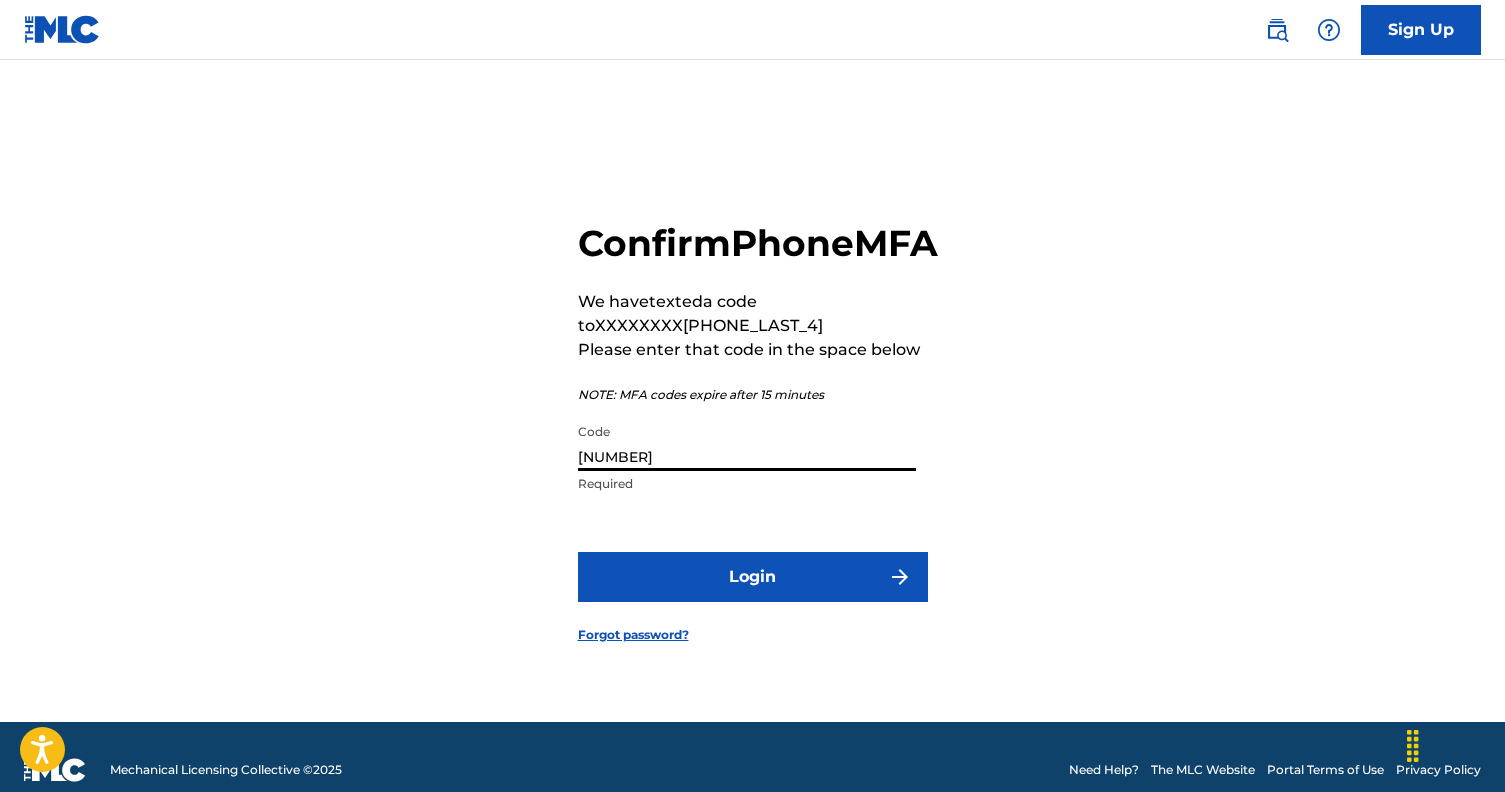 type on "276395" 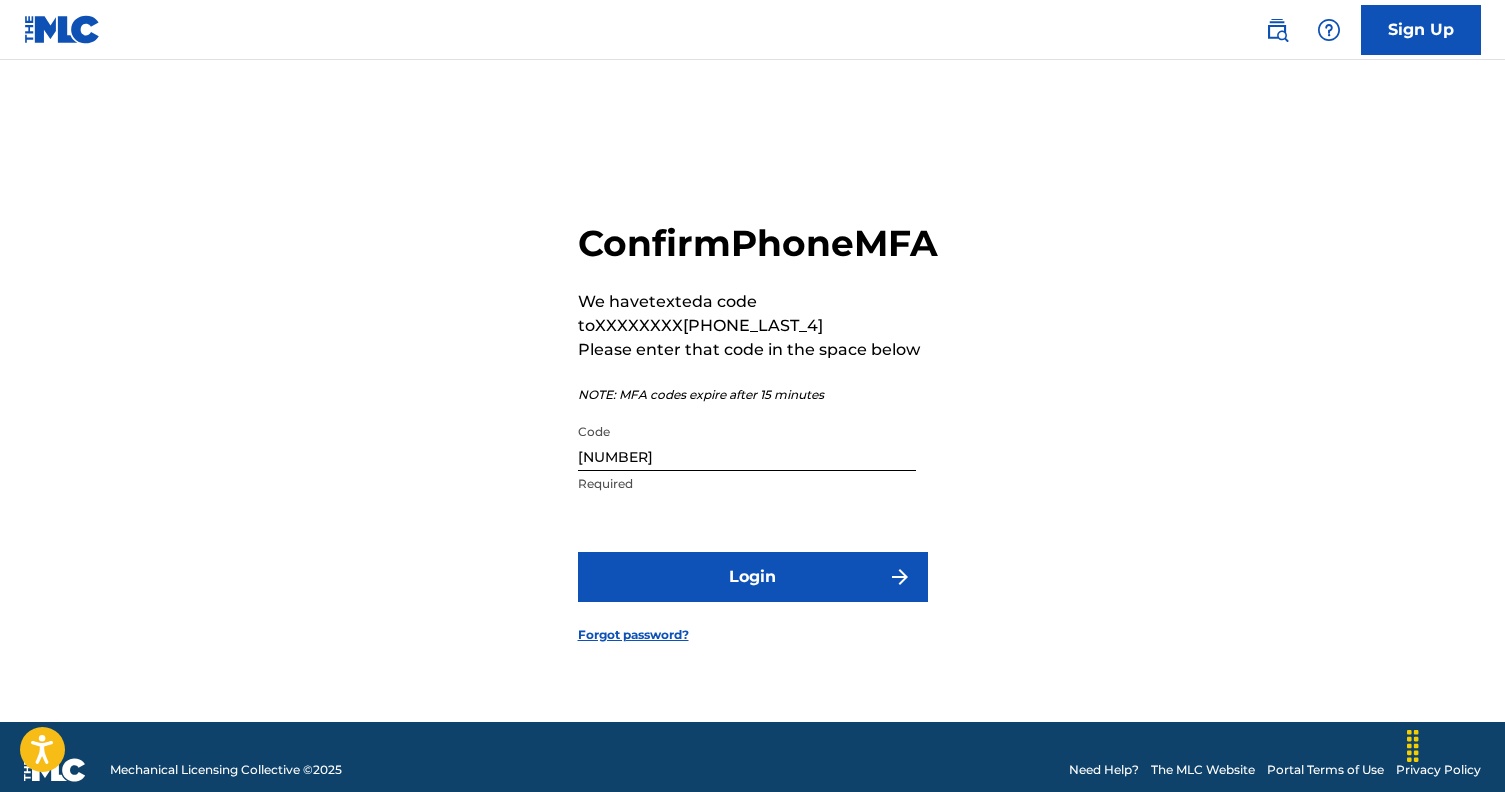 click on "Confirm  Phone   MFA We have  texted   a code to  XXXXXXXX9055 Please enter that code in the space below NOTE: MFA codes expire after 15 minutes Code 276395 Required Login Forgot password?" at bounding box center [753, 416] 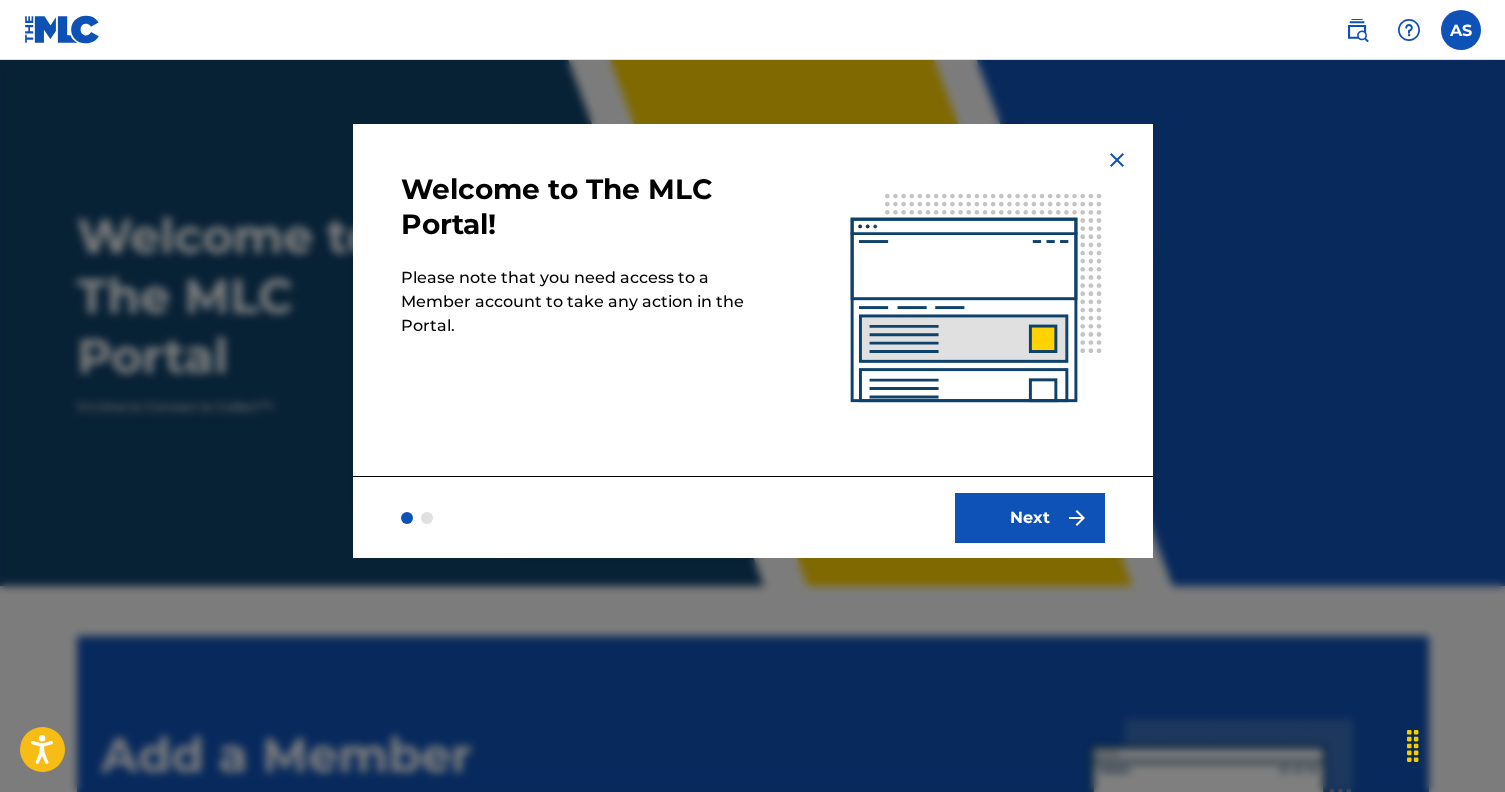 scroll, scrollTop: 0, scrollLeft: 0, axis: both 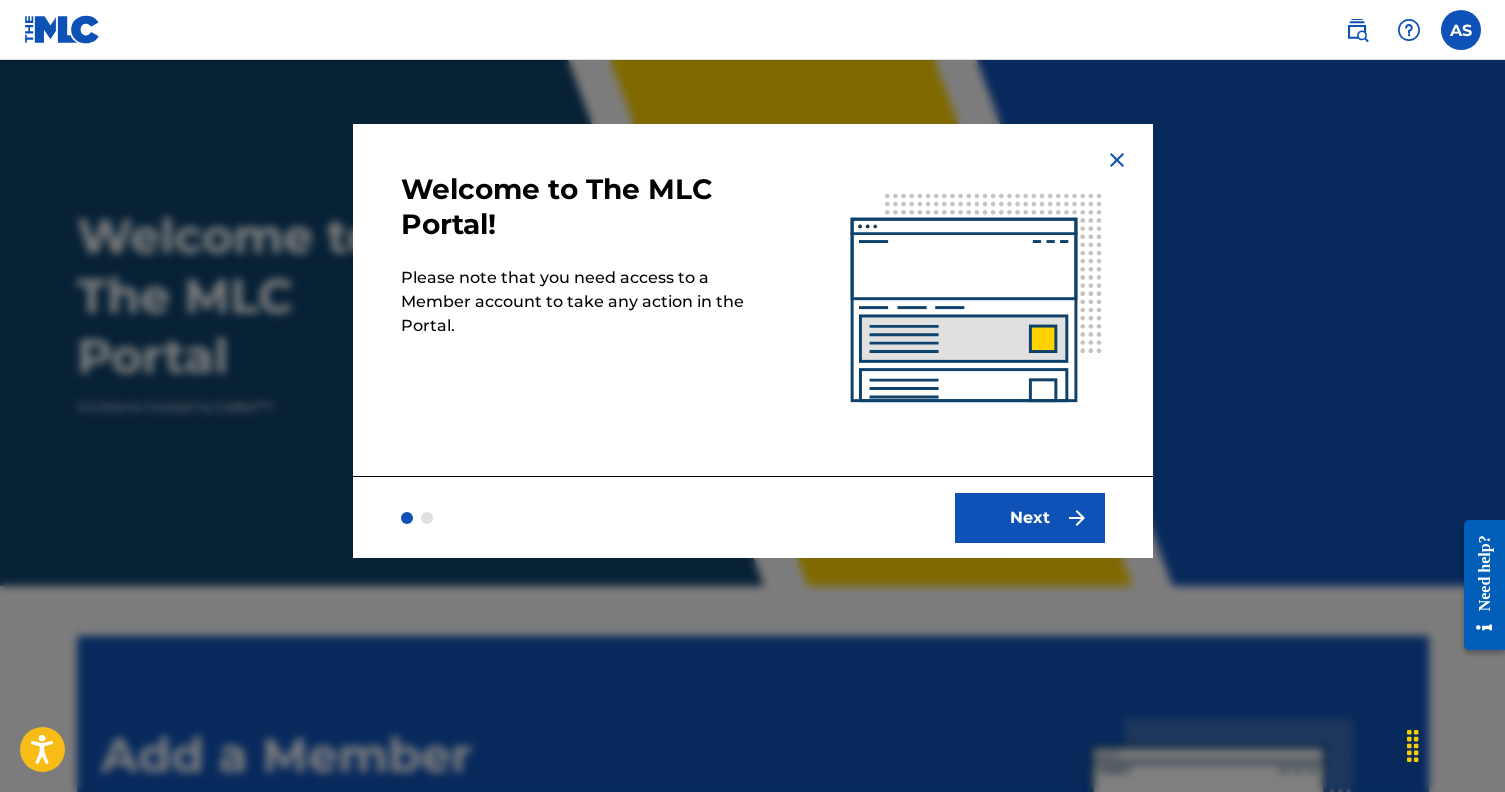 click at bounding box center [1077, 518] 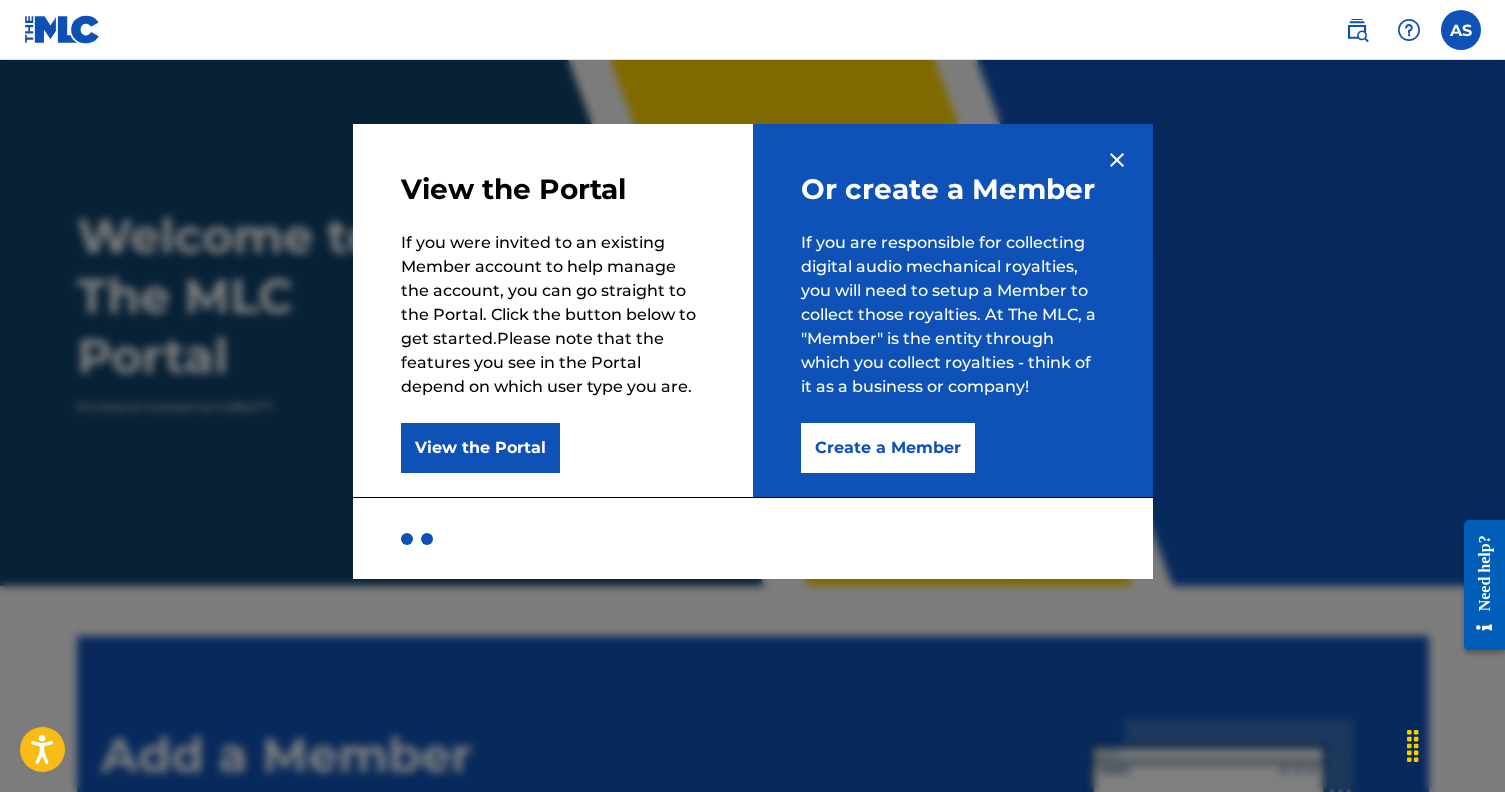 click on "Create a Member" at bounding box center (888, 448) 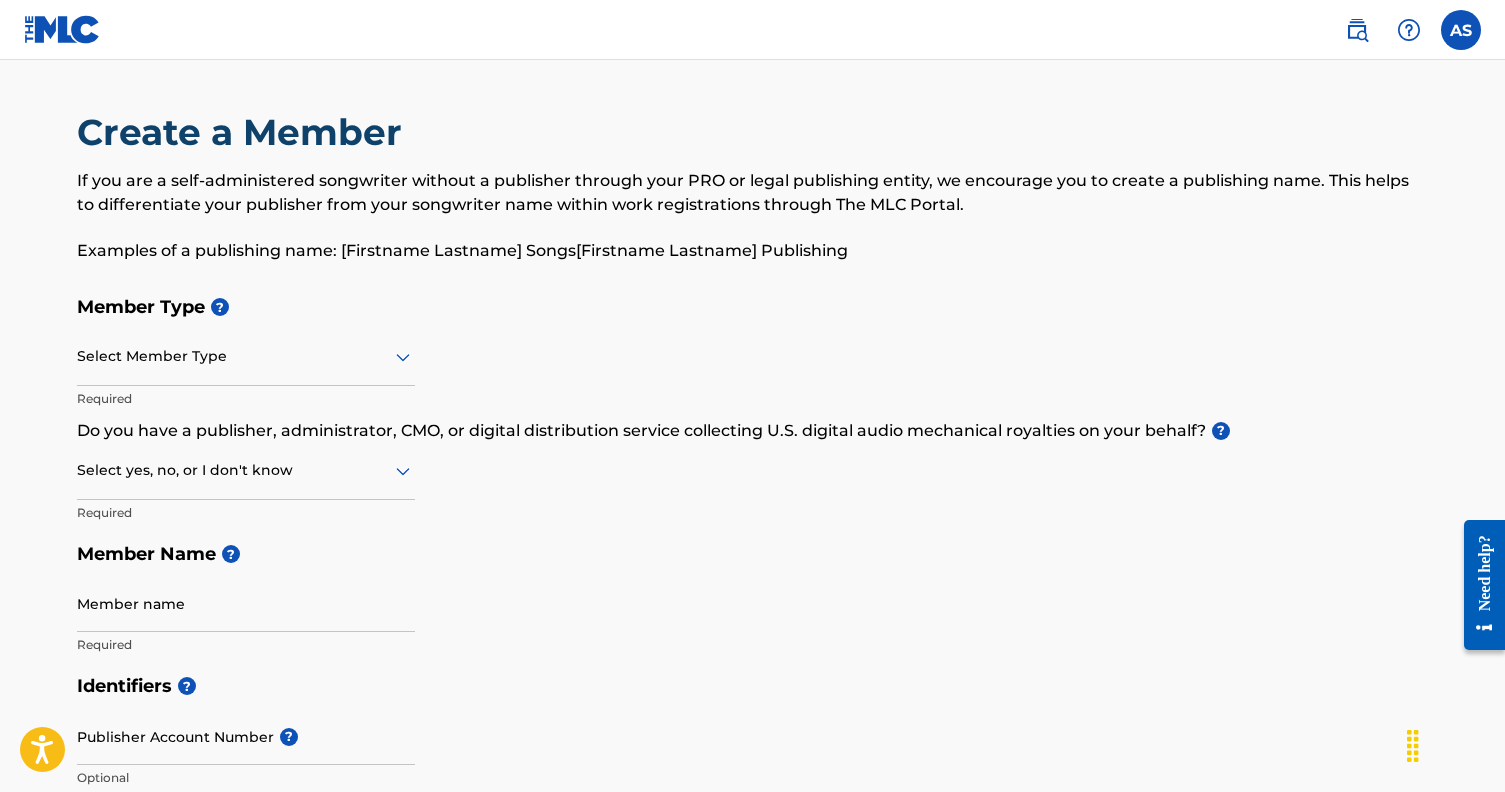 scroll, scrollTop: 159, scrollLeft: 0, axis: vertical 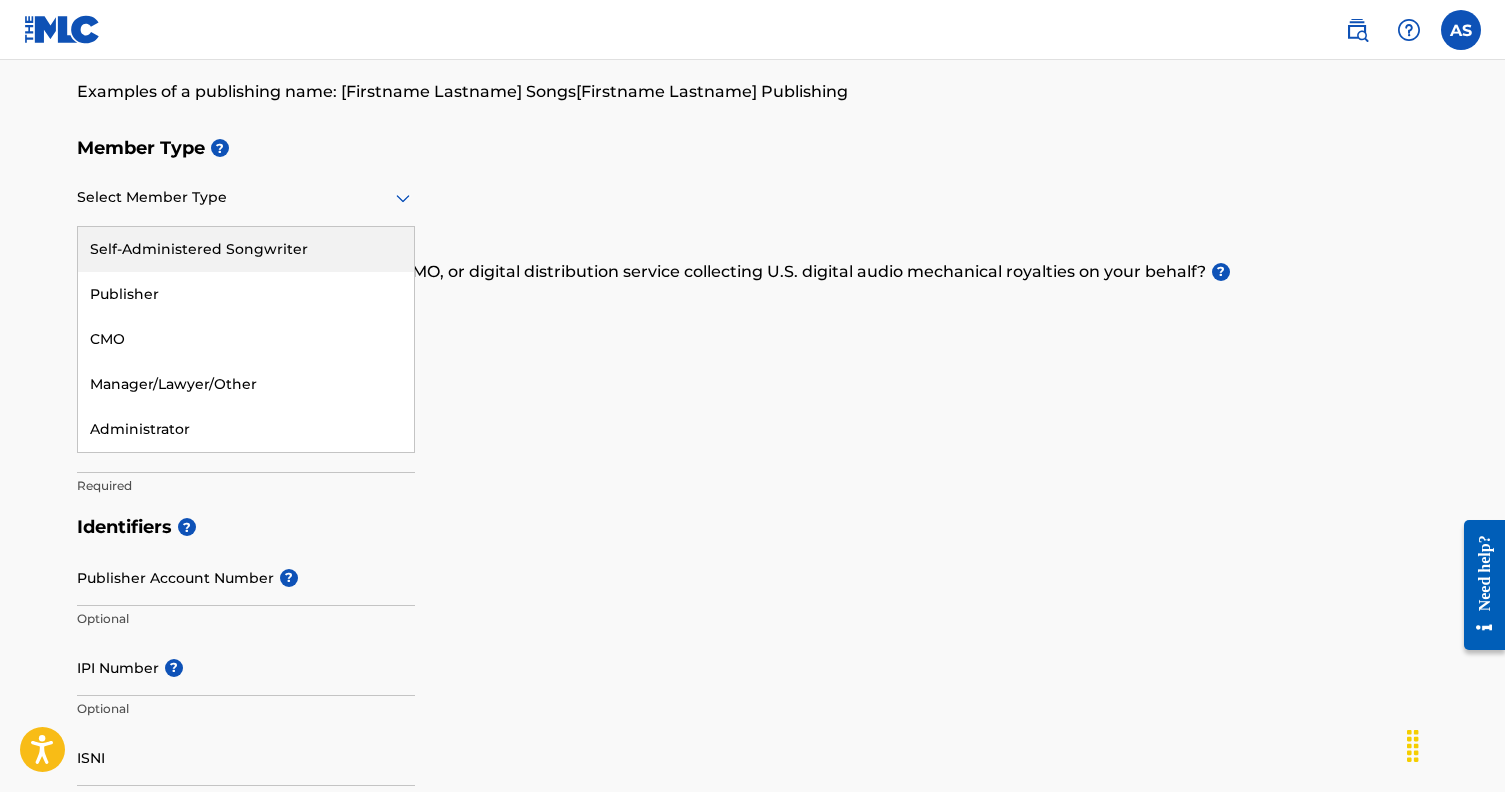 click at bounding box center [246, 197] 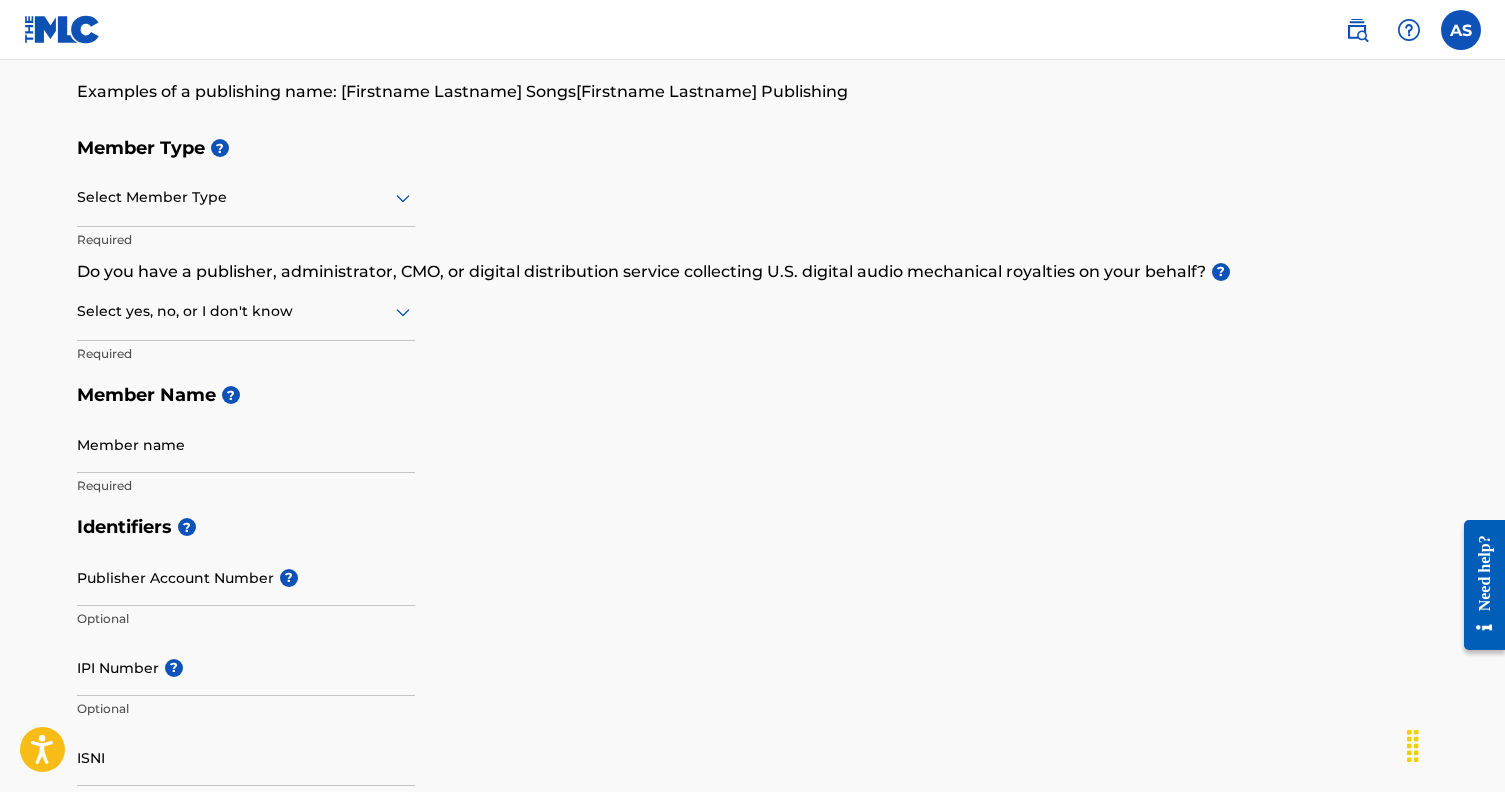 click on "Member Type ? Select Member Type Required Do you have a publisher, administrator, CMO, or digital distribution service collecting U.S. digital audio mechanical royalties on your behalf? ? Select yes, no, or I don't know Required Member Name ? Member name Required" at bounding box center [753, 316] 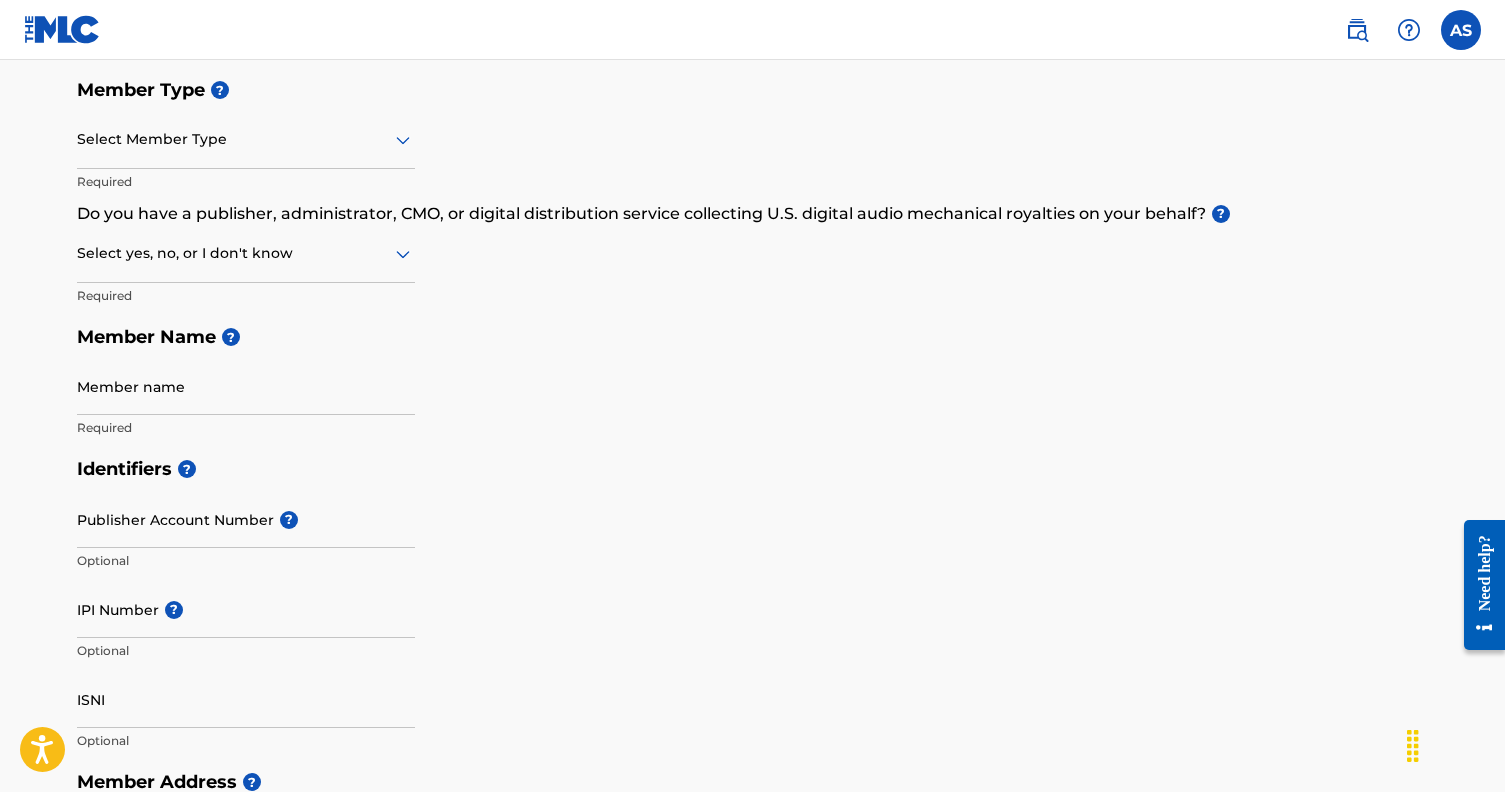 scroll, scrollTop: 234, scrollLeft: 0, axis: vertical 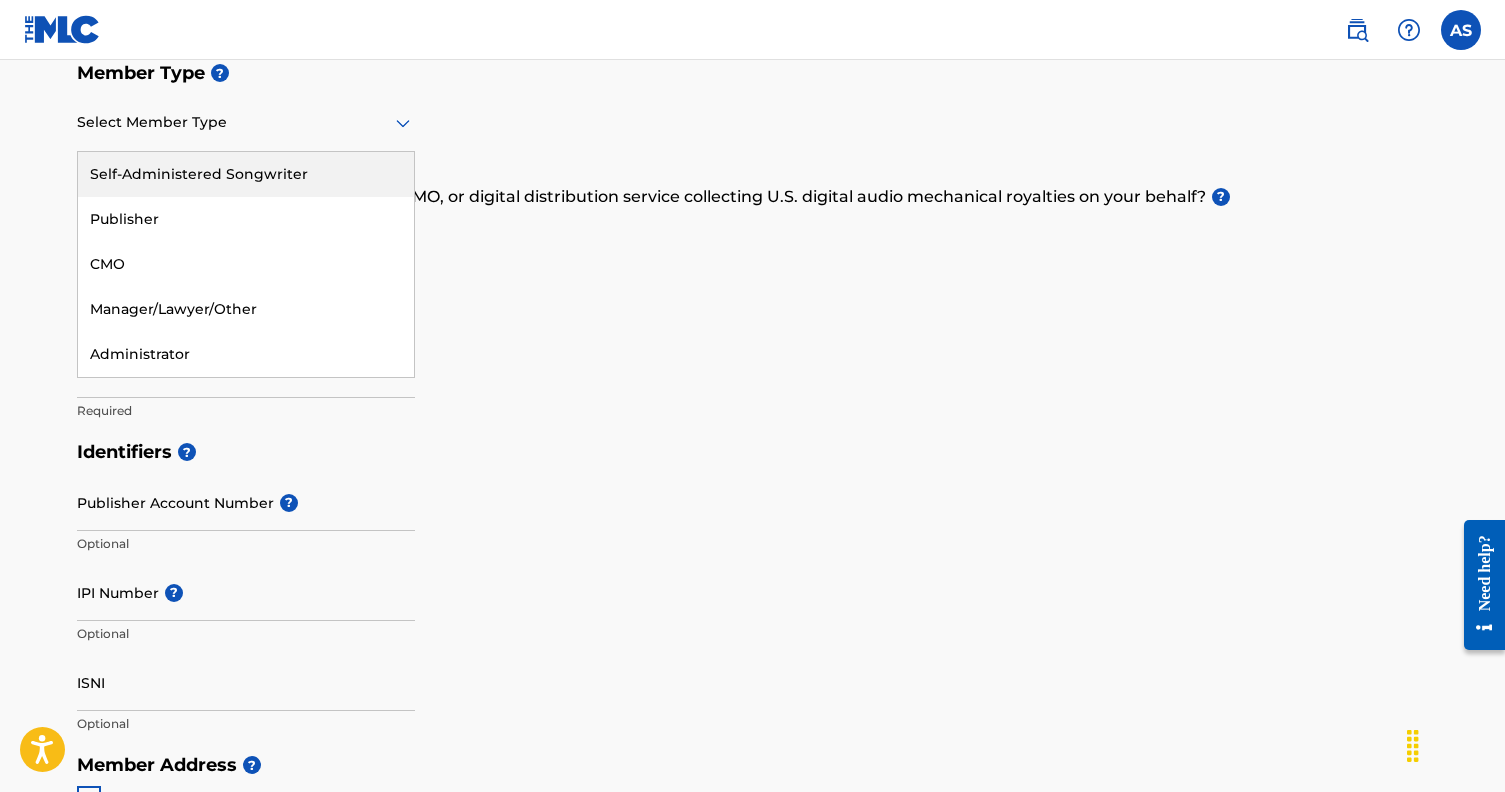 click at bounding box center [246, 122] 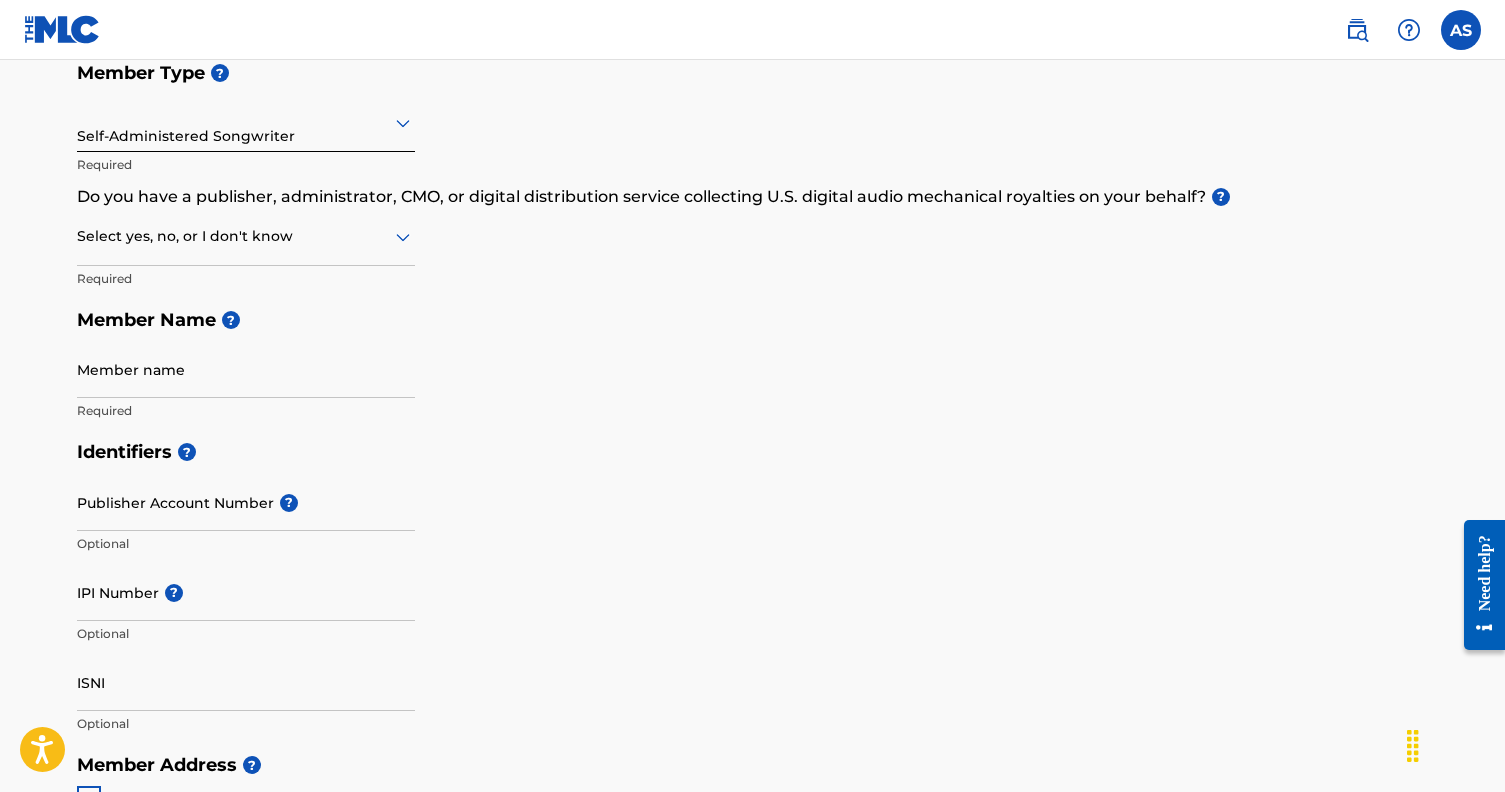 click on "Select yes, no, or I don't know" at bounding box center (246, 237) 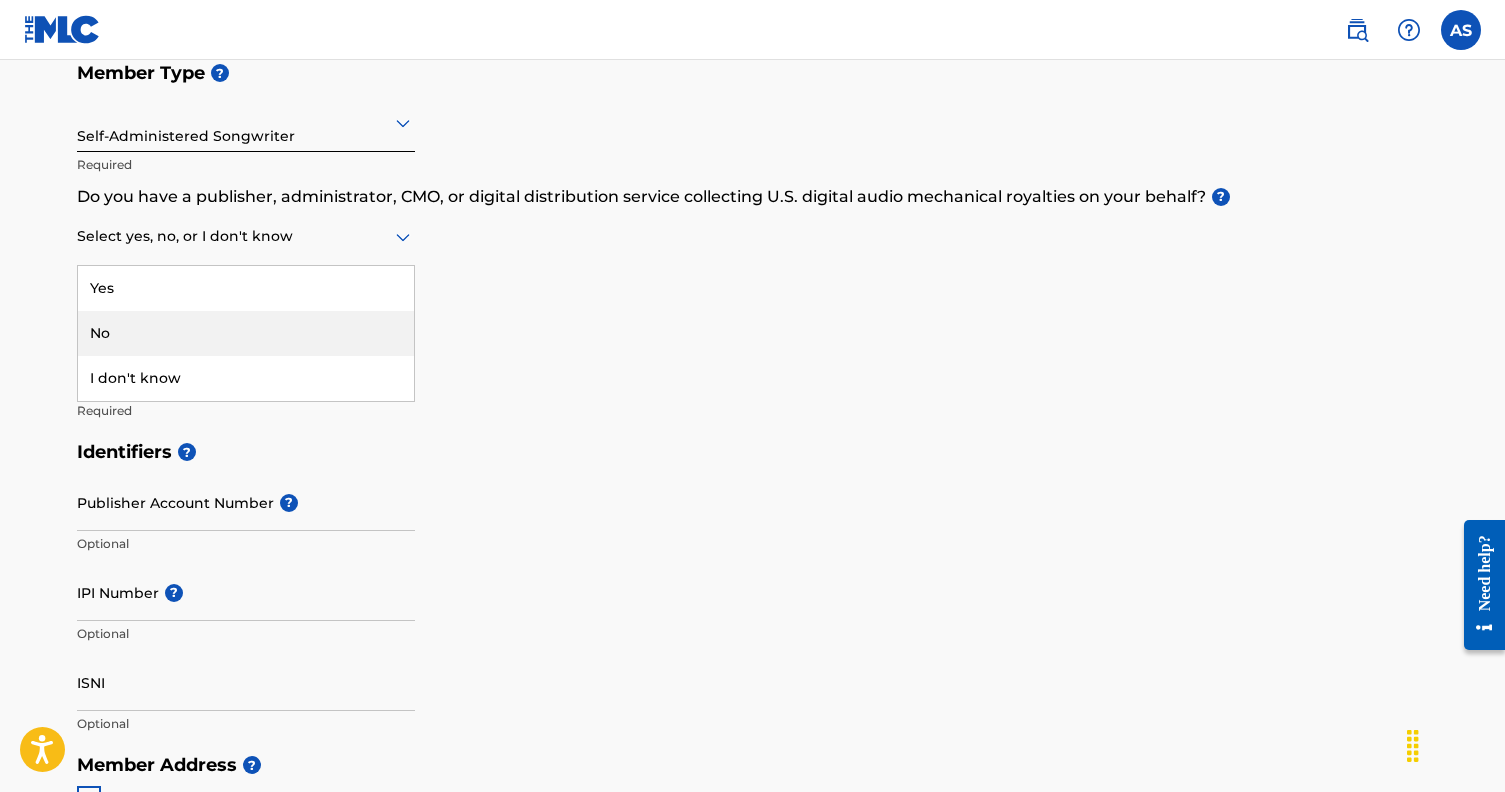 click on "No" at bounding box center [246, 333] 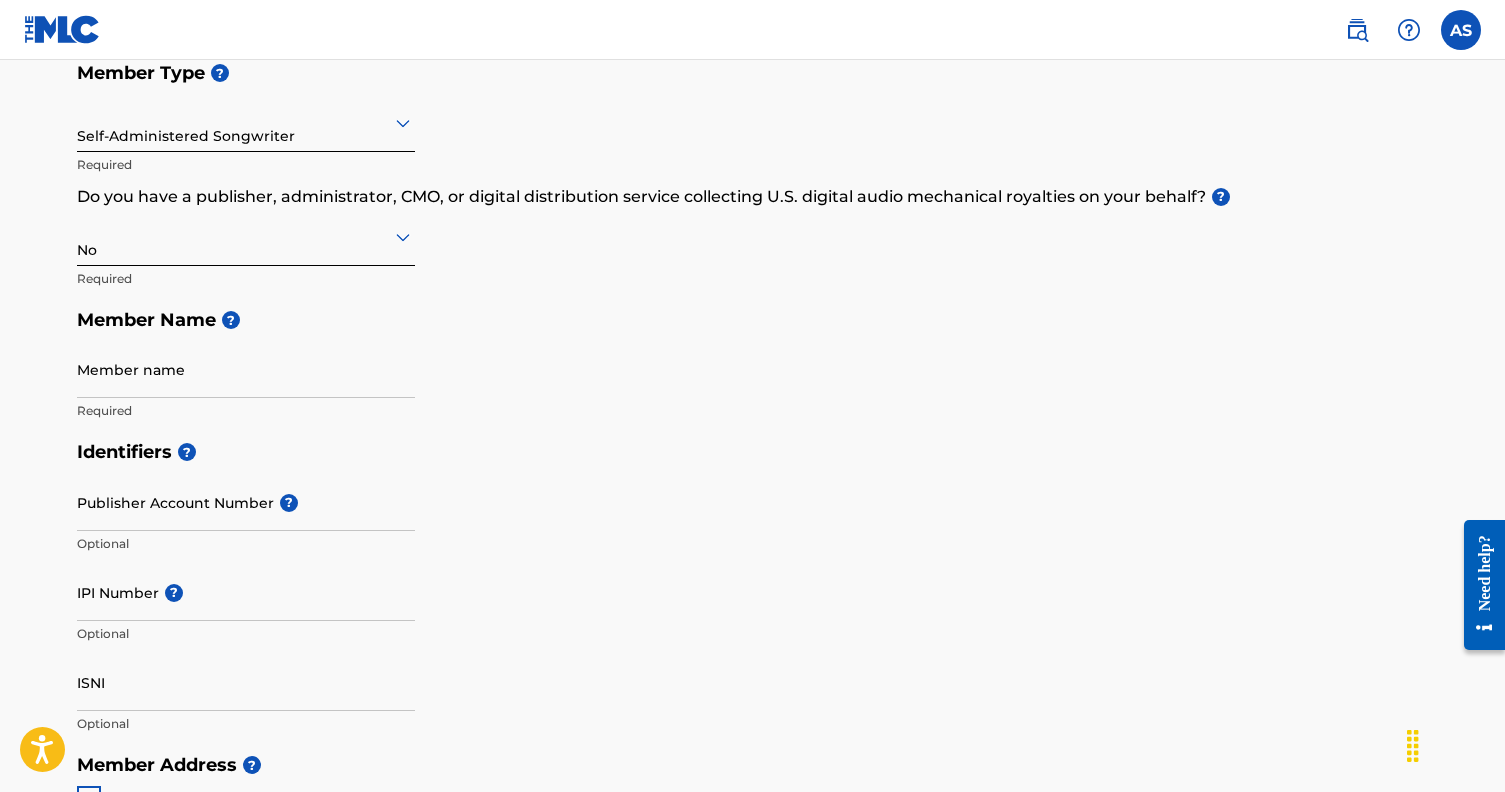 click on "Member name" at bounding box center (246, 369) 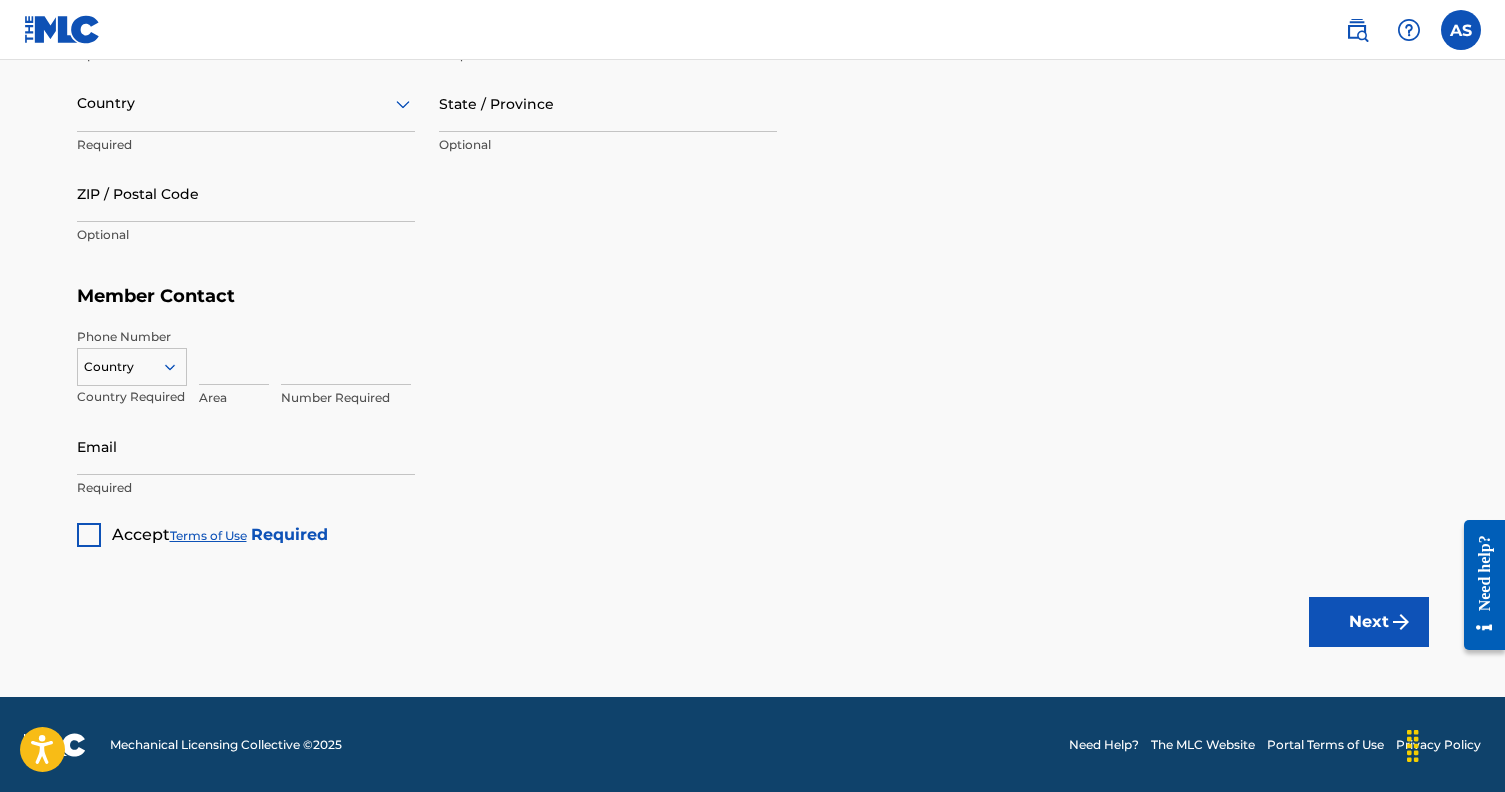 scroll, scrollTop: 0, scrollLeft: 0, axis: both 